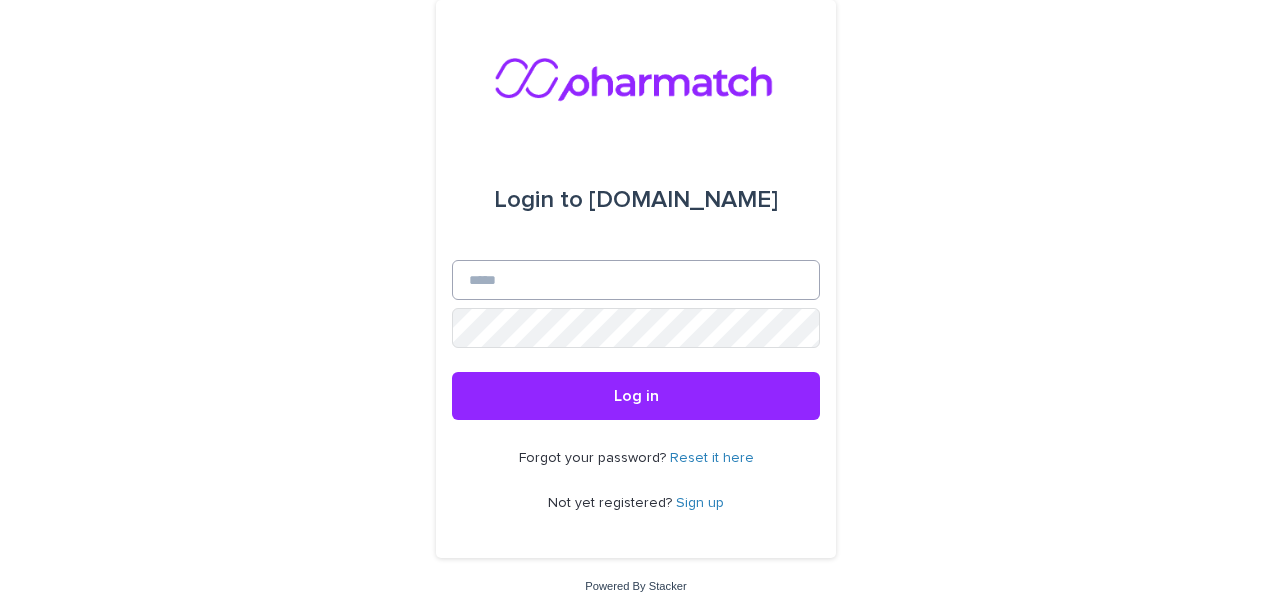 scroll, scrollTop: 0, scrollLeft: 0, axis: both 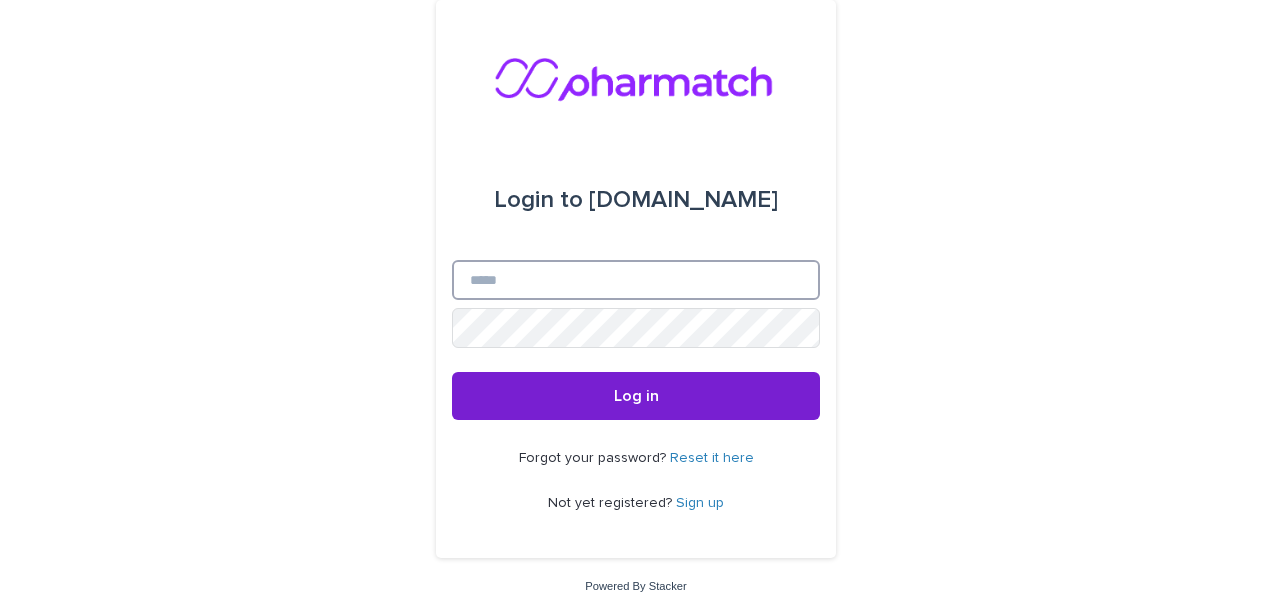 type on "**********" 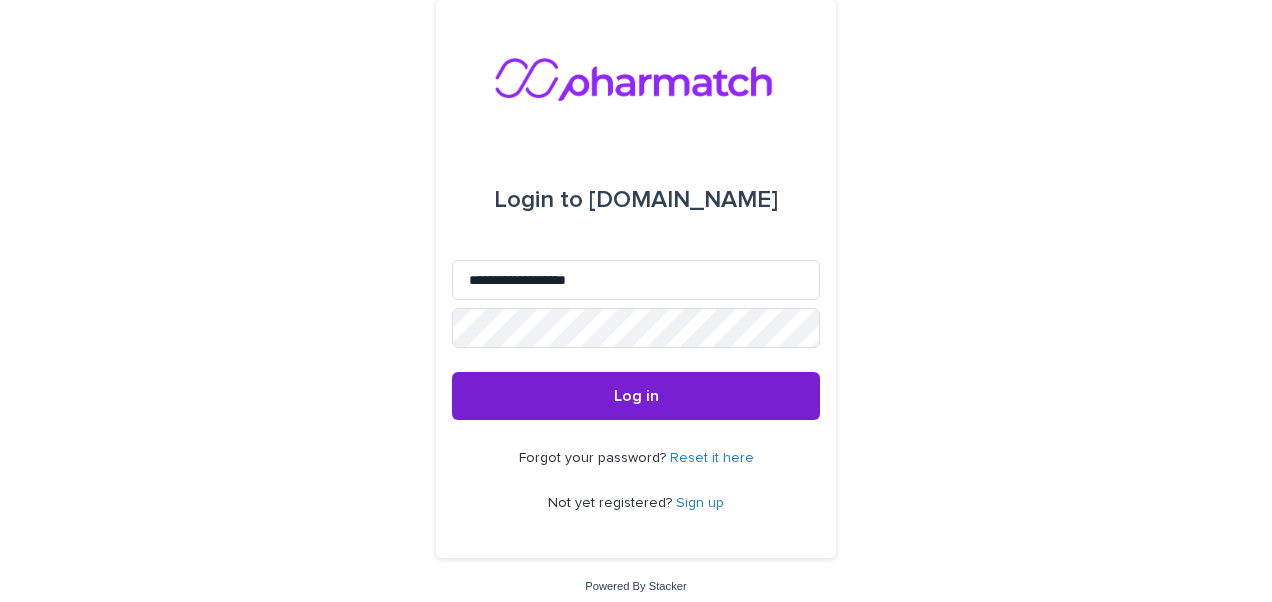 click on "Log in" at bounding box center [636, 396] 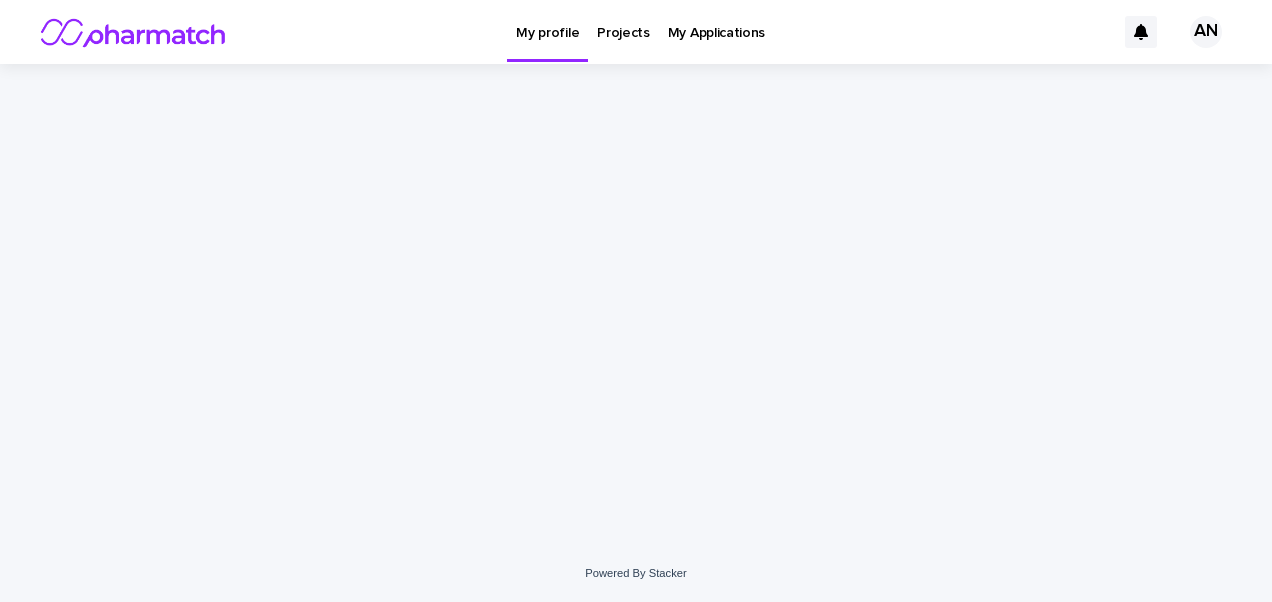 scroll, scrollTop: 0, scrollLeft: 0, axis: both 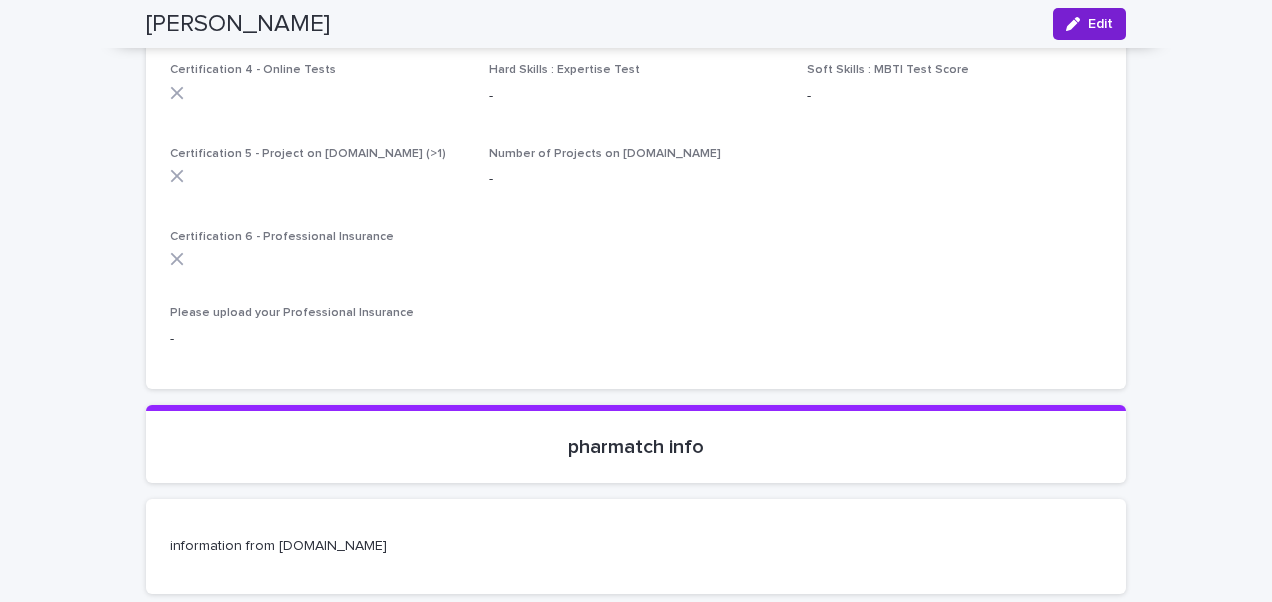 click on "Edit" at bounding box center [1100, 24] 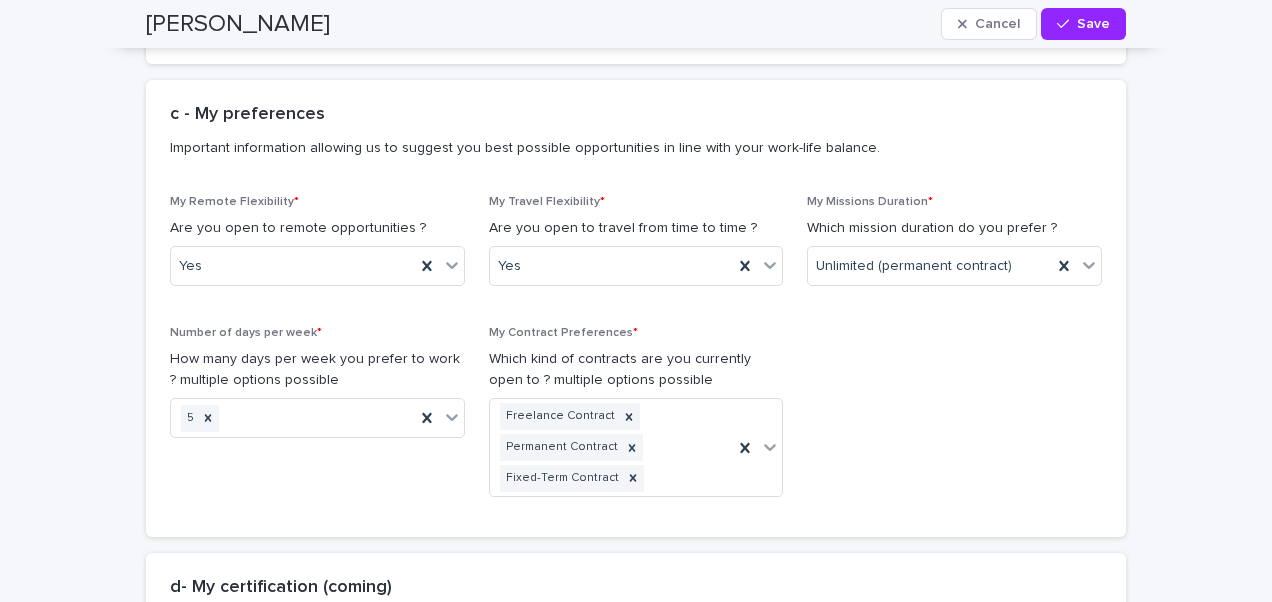 scroll, scrollTop: 3423, scrollLeft: 0, axis: vertical 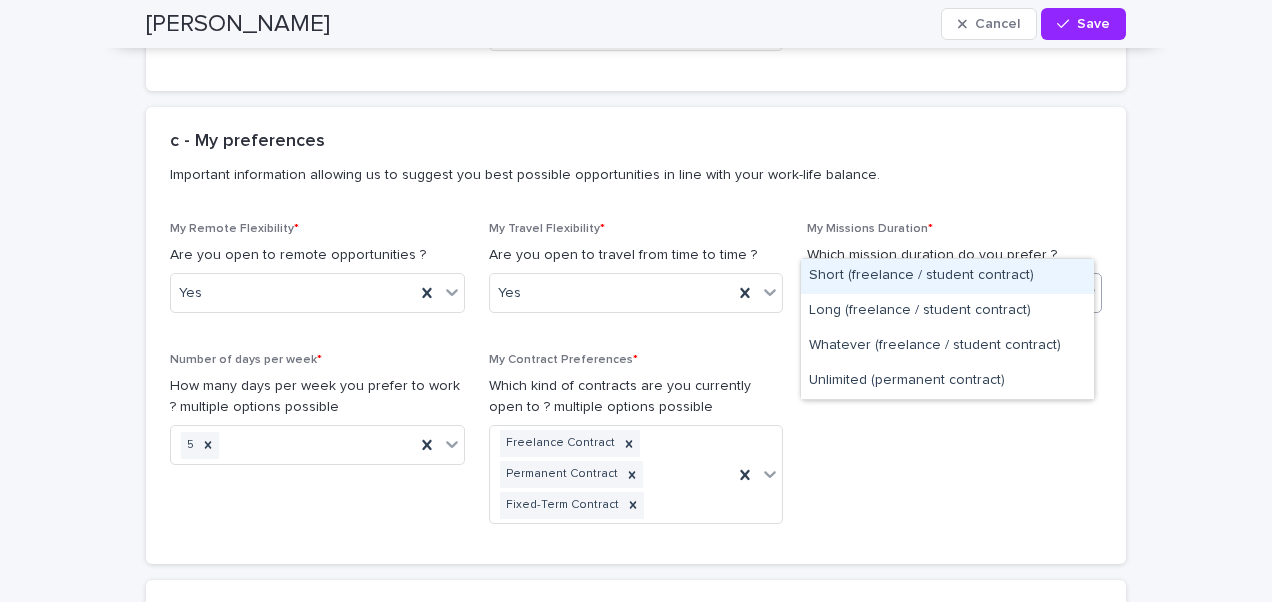 click 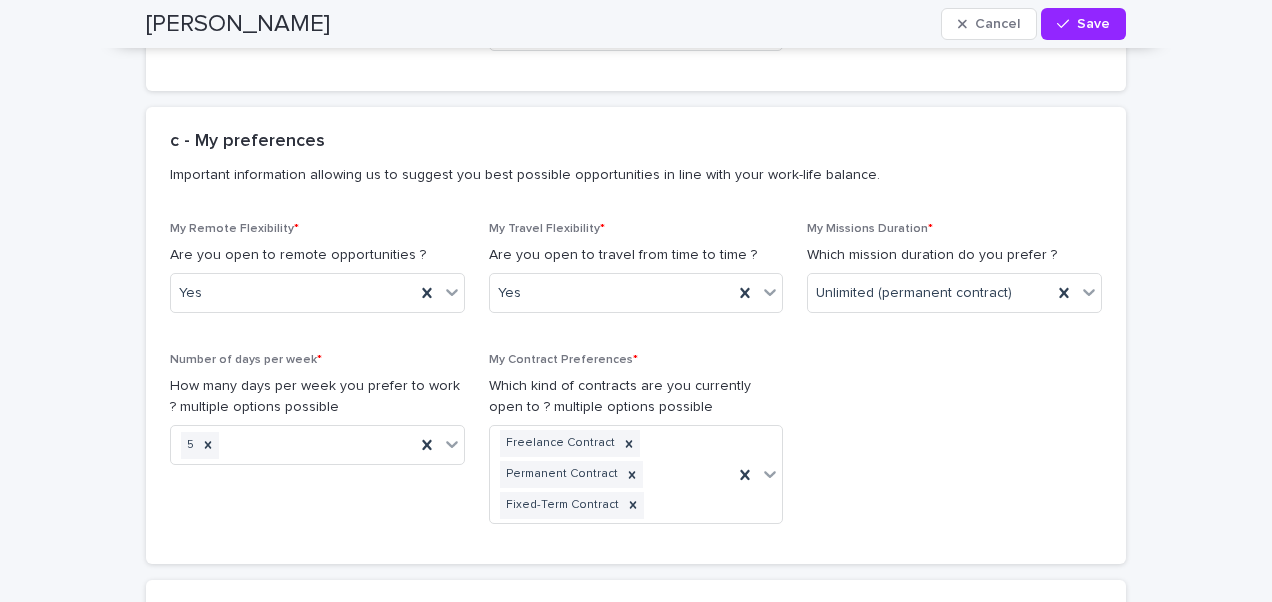 click on "Loading... Saving… Loading... Saving… Anne-sophie Cancel Save Anne-sophie Cancel Save Sorry, there was an error saving your record. Please try again. Please fill out the required fields below. Loading... Saving… Loading... Saving… Loading... Saving… My profile Loading... Saving… Please fully complete your profile to ensure a smooth process when onboarding future candidates.  Loading... Saving… Loading... Saving… My company Loading... Saving… Please complete basic information around your company. You will be asked to provide more detailed information around your company in the next page "My Company". These detailed information could be completed by your administrative colleague. Loading... Saving… Loading... Saving… Loading... Saving… Please give us the main contacts around you within your organization.  This will allow us to smooth the administrative process & accelerate the onboarding of candidates ! Loading... Saving… Loading... Saving… Loading... Saving… Loading... Saving… *" at bounding box center (636, -611) 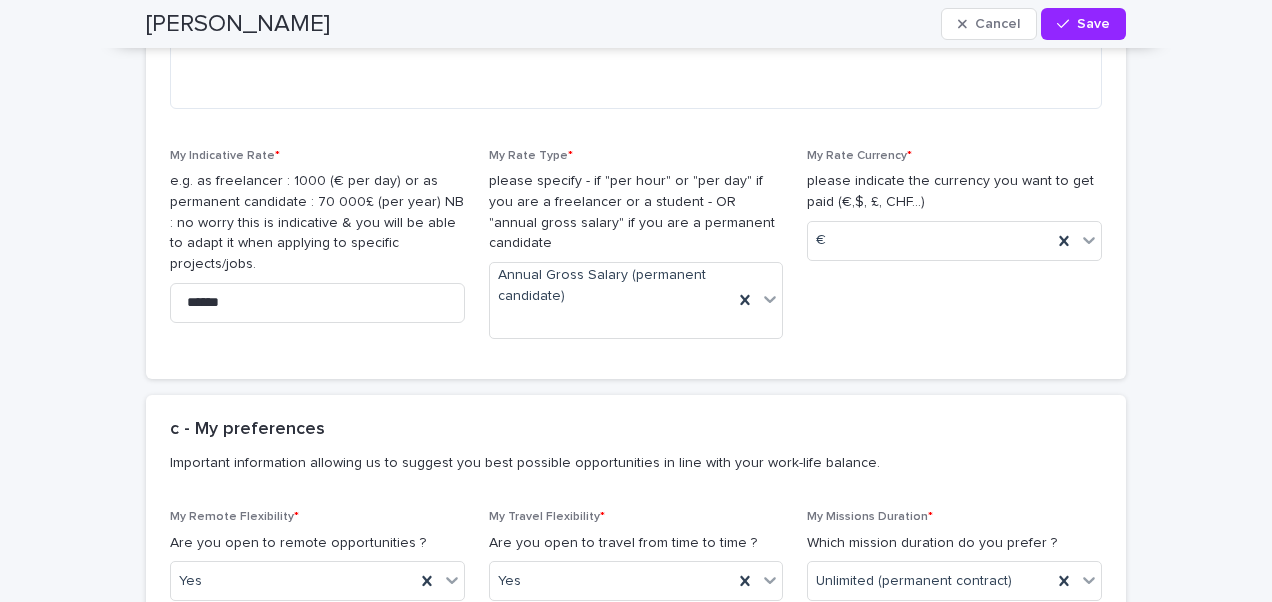 scroll, scrollTop: 3023, scrollLeft: 0, axis: vertical 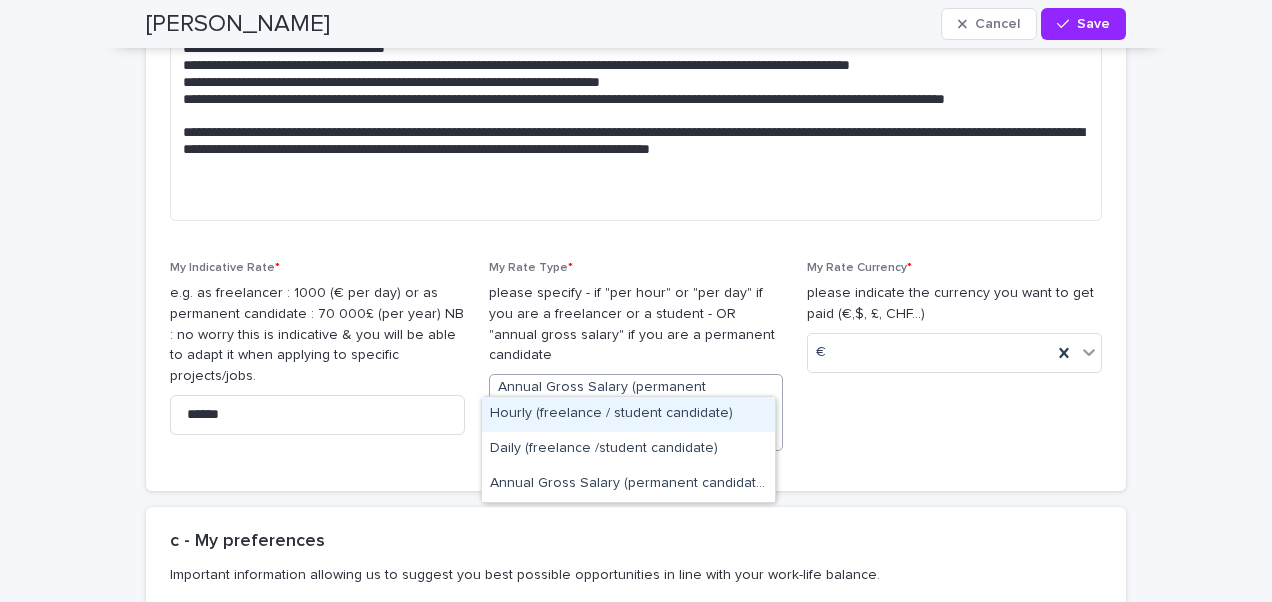 click 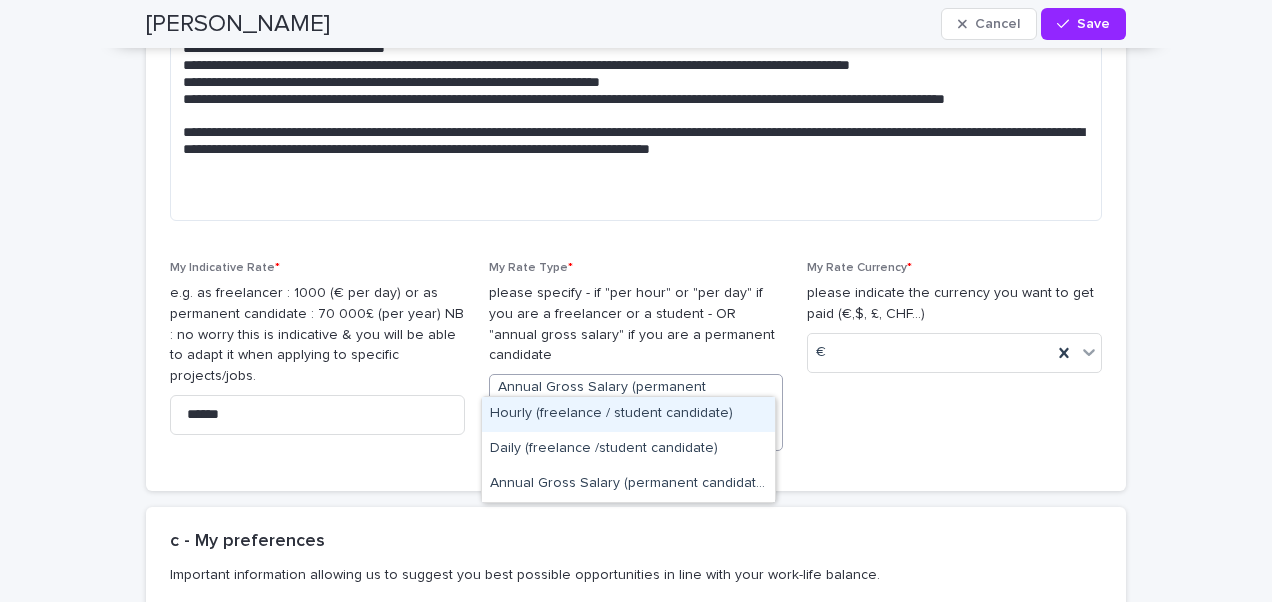 click 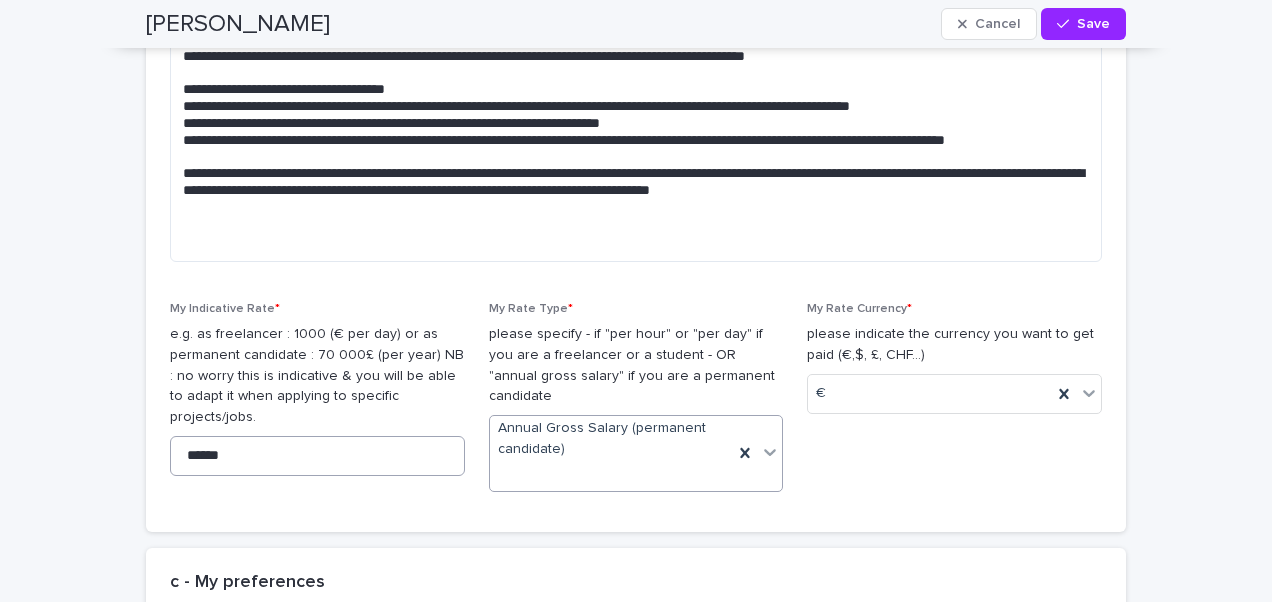 scroll, scrollTop: 3023, scrollLeft: 0, axis: vertical 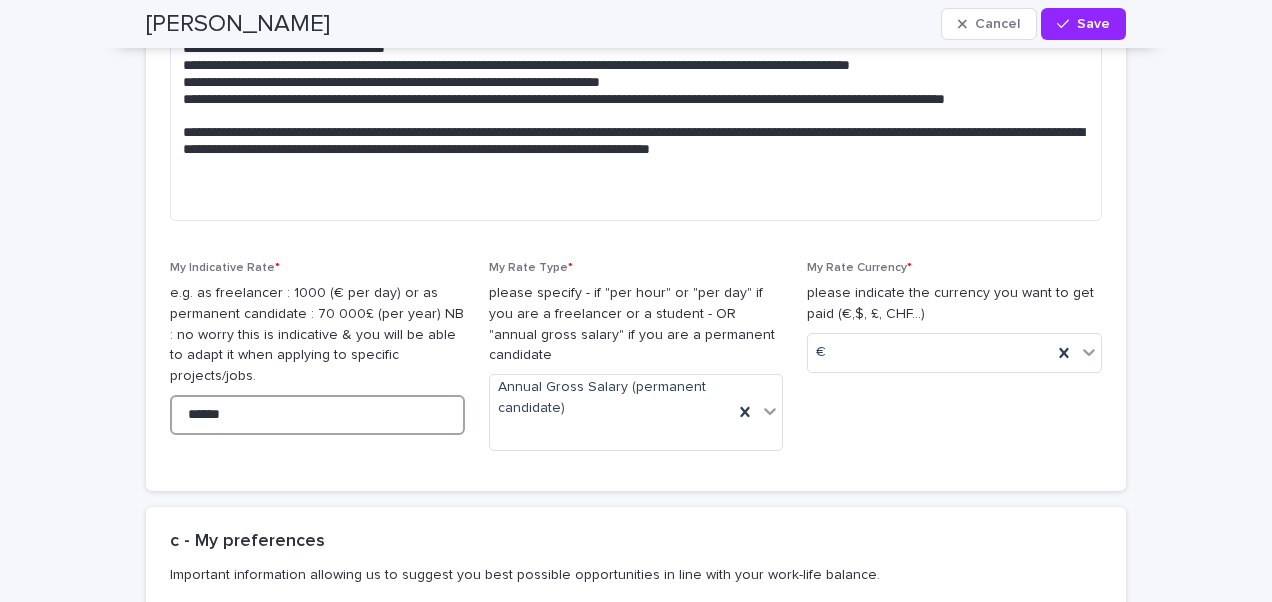 drag, startPoint x: 255, startPoint y: 364, endPoint x: 116, endPoint y: 366, distance: 139.01439 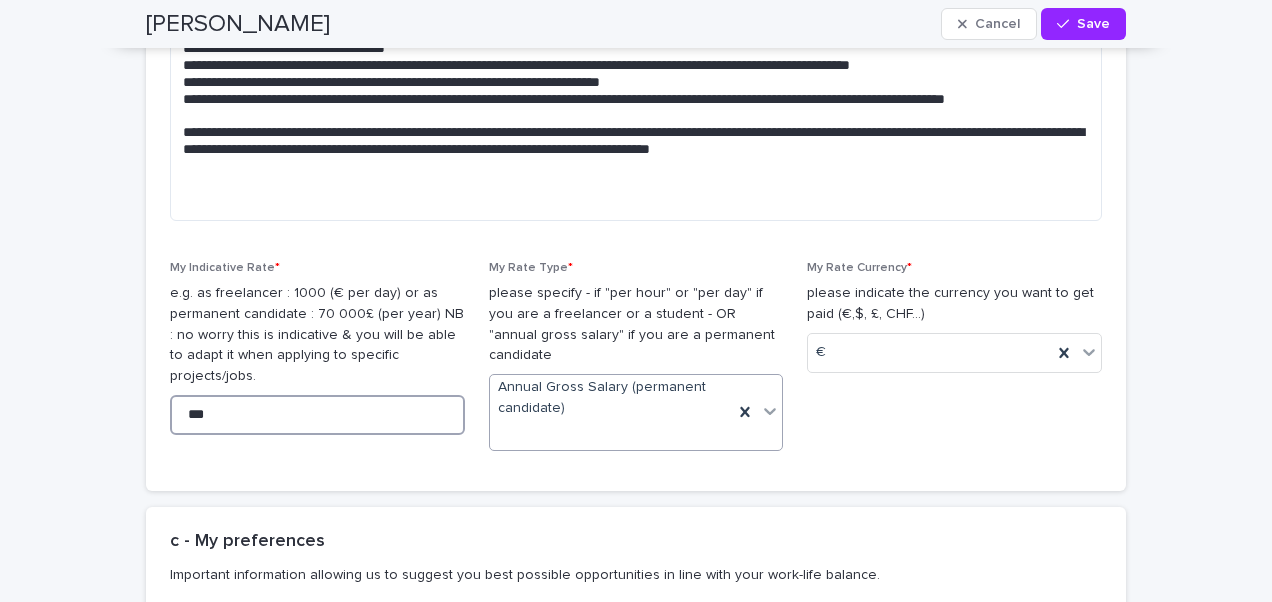 type on "***" 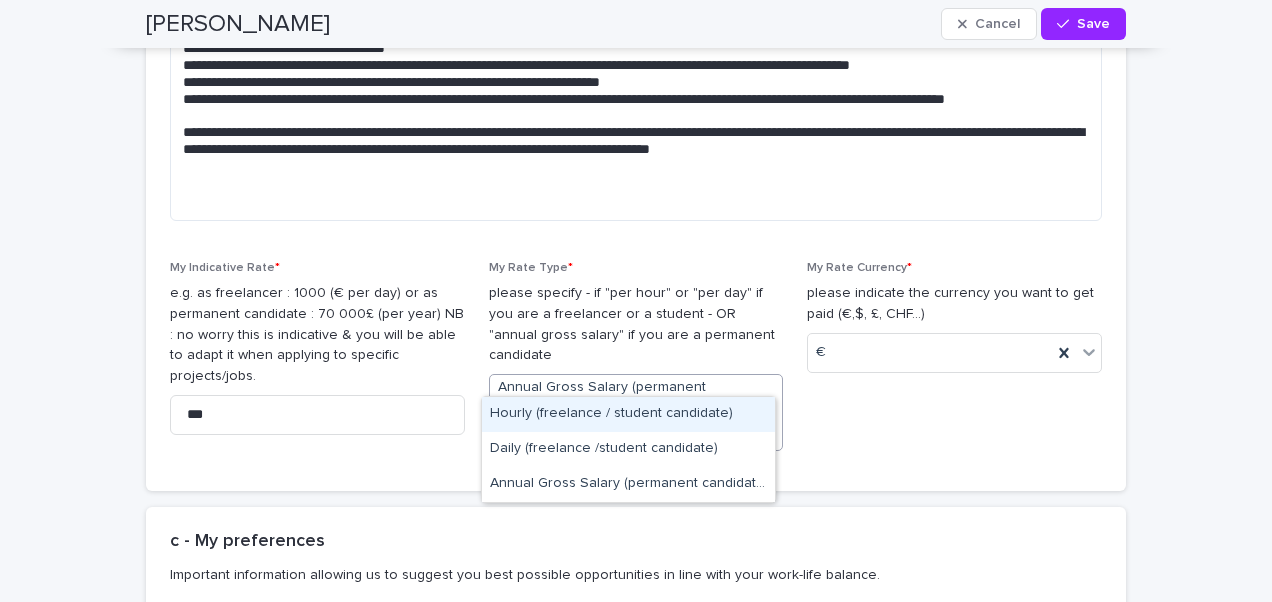 click 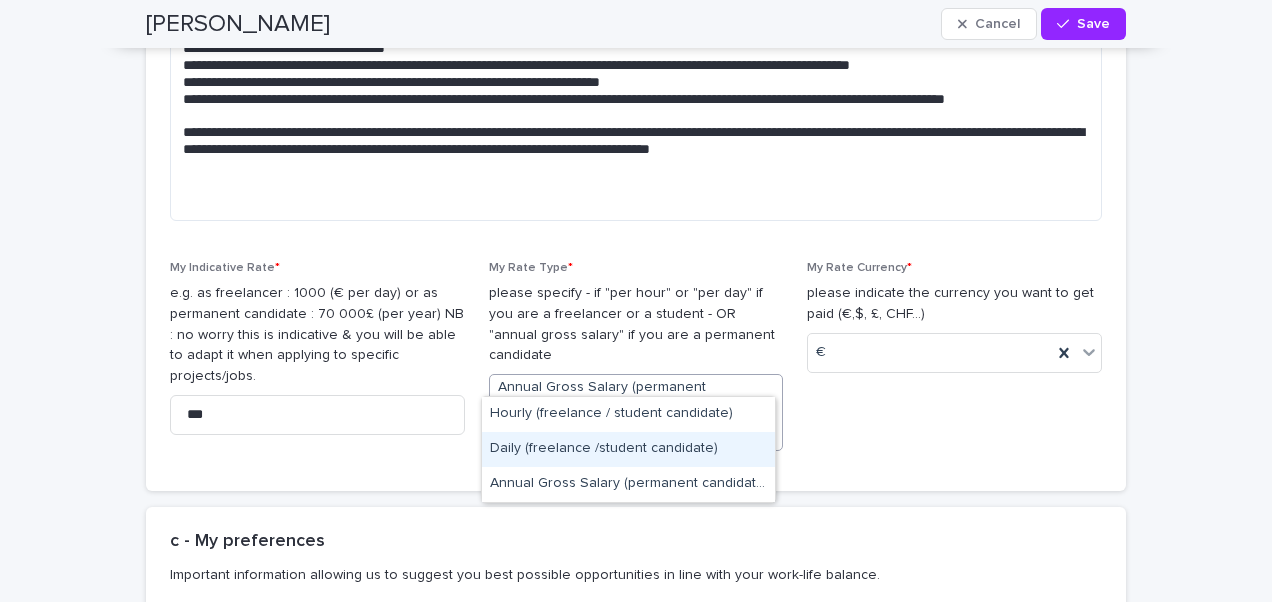 click on "Daily (freelance /student candidate)" at bounding box center [628, 449] 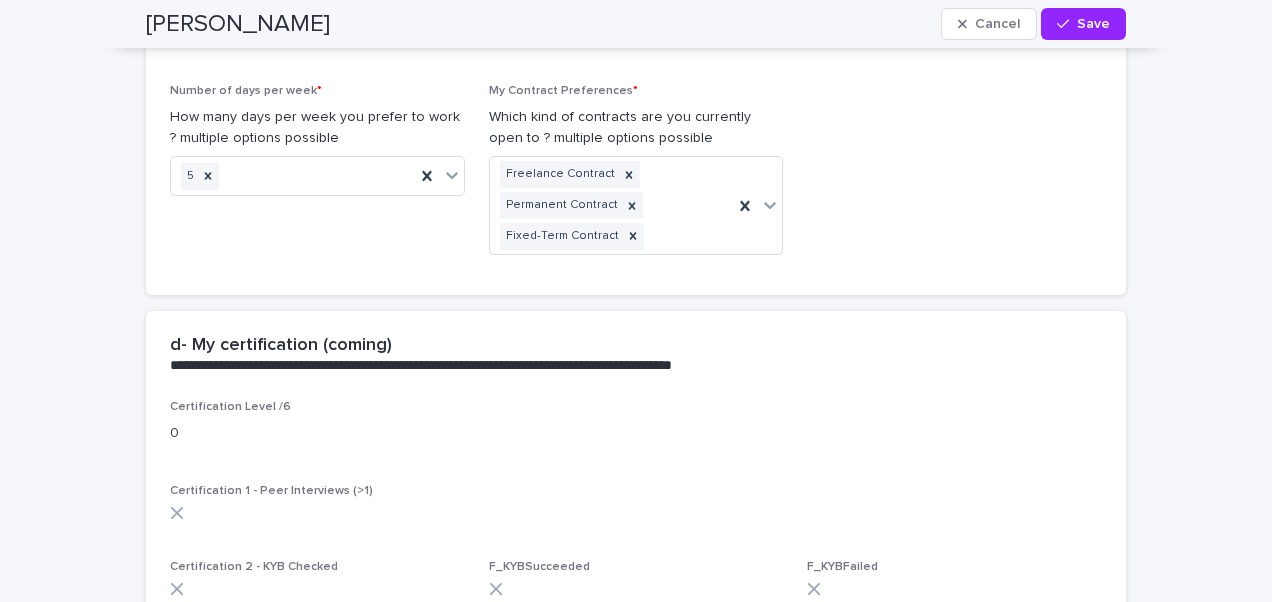 scroll, scrollTop: 3823, scrollLeft: 0, axis: vertical 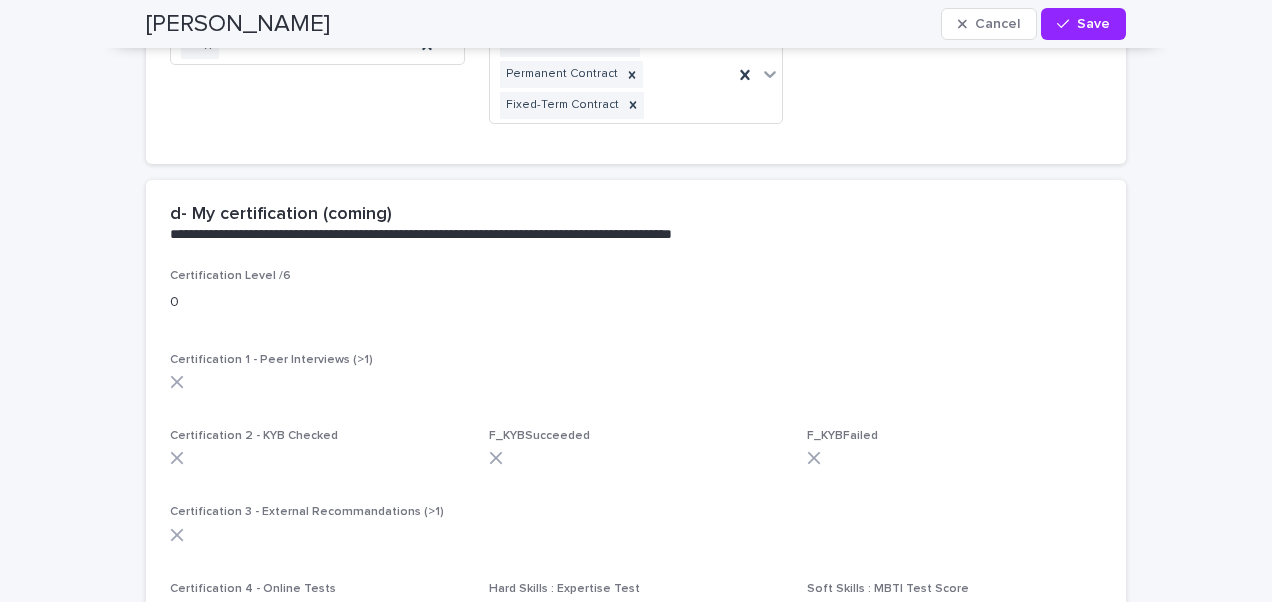 click on "Certification Level /6" at bounding box center (230, 276) 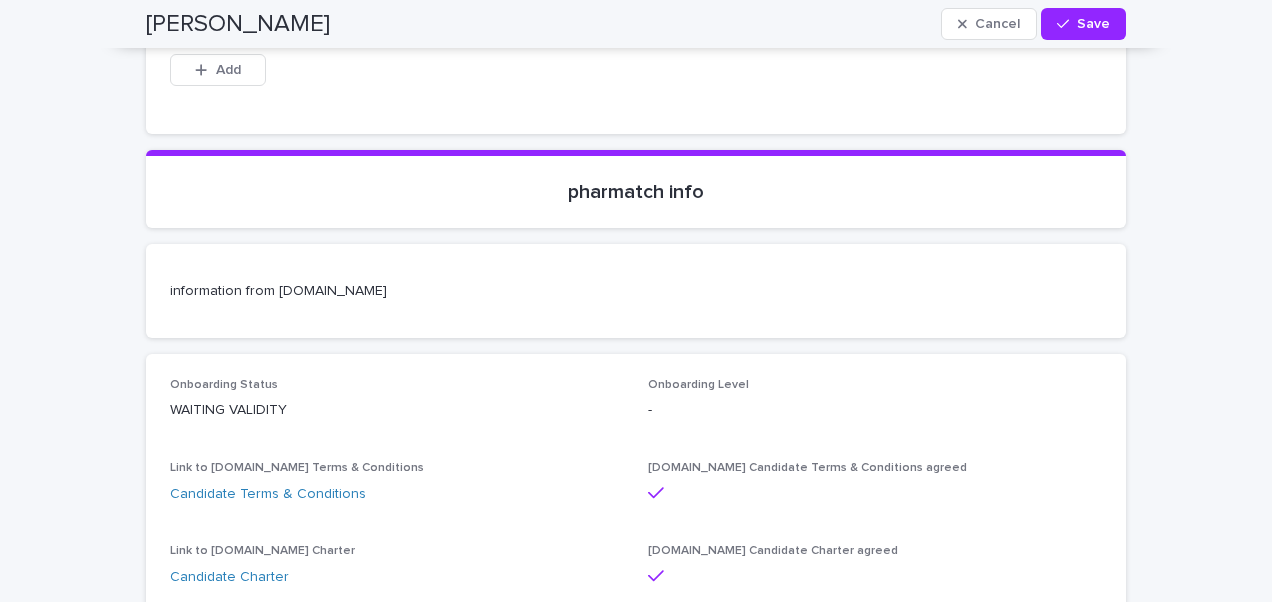 scroll, scrollTop: 4623, scrollLeft: 0, axis: vertical 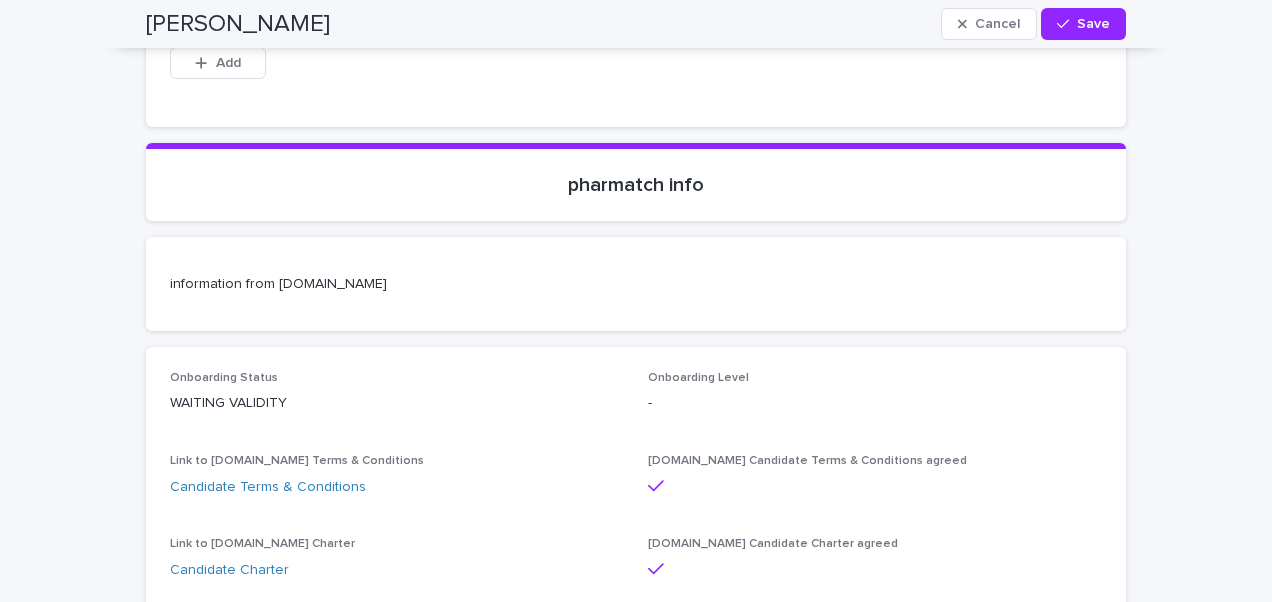 click on "-" at bounding box center (875, 403) 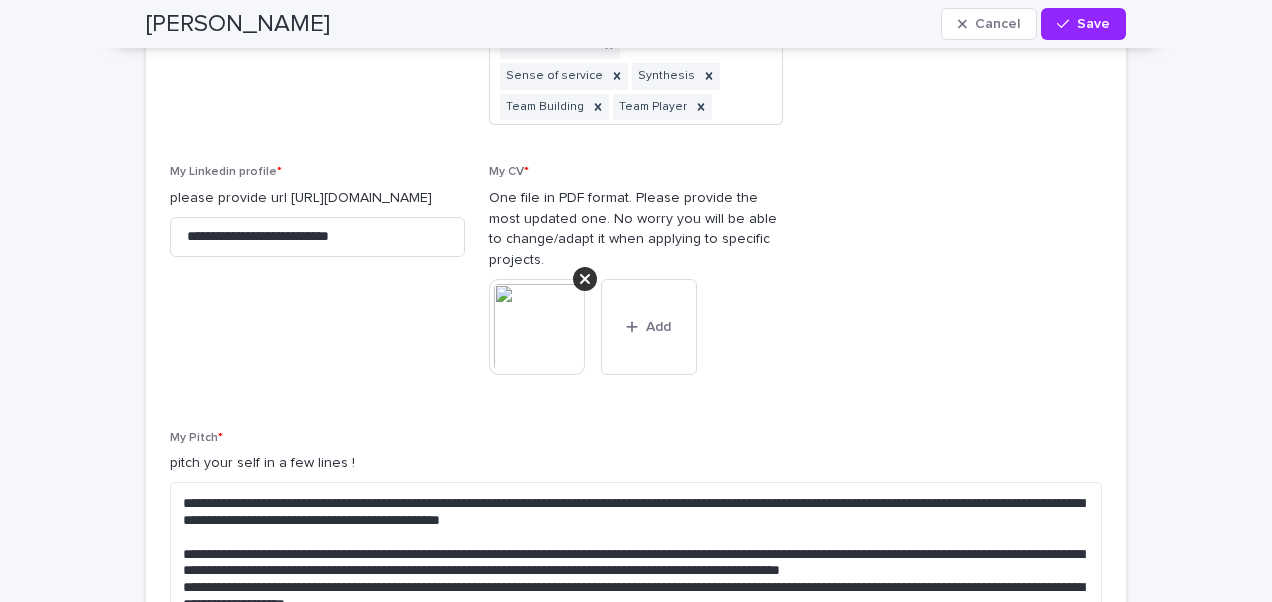 scroll, scrollTop: 2423, scrollLeft: 0, axis: vertical 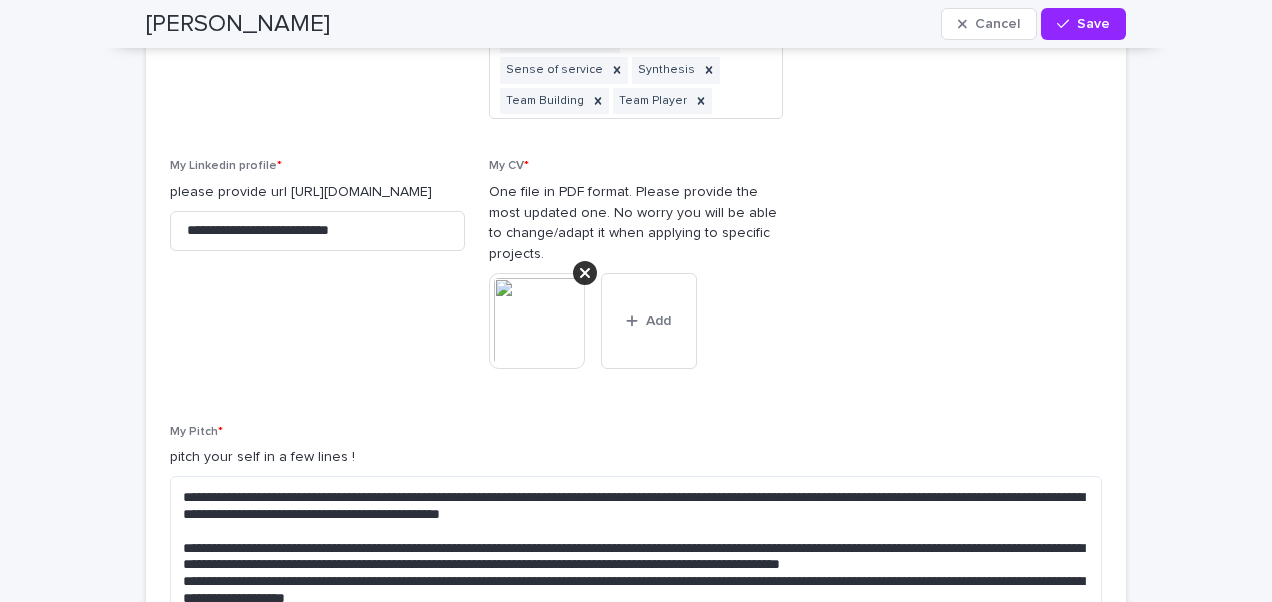 click at bounding box center [537, 321] 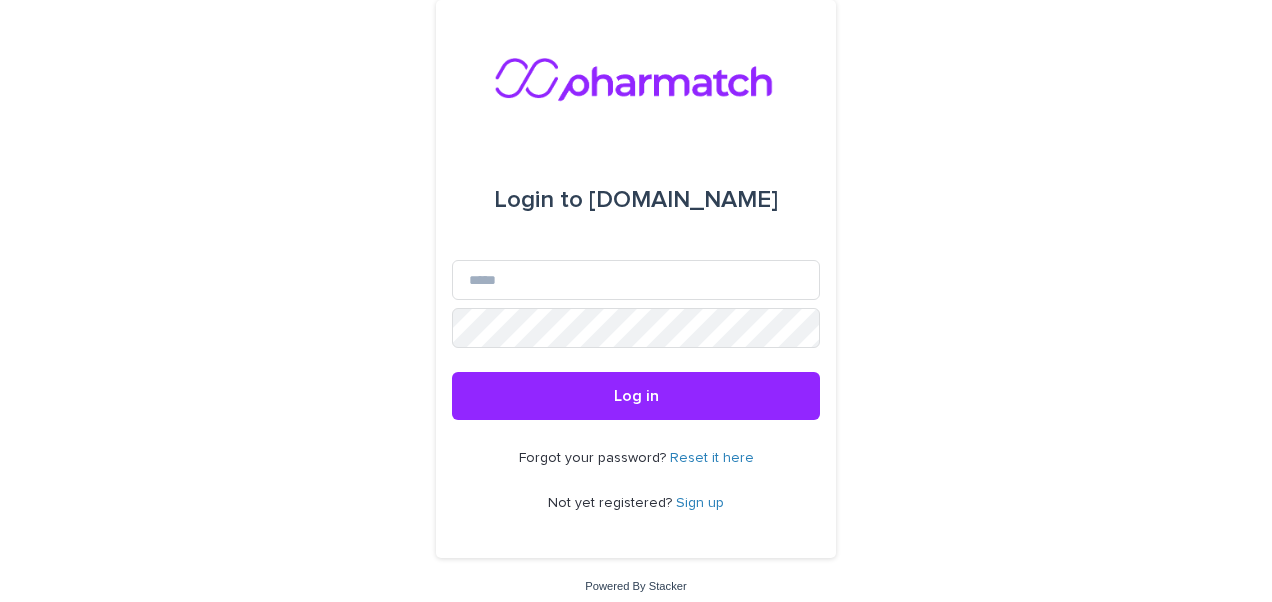 scroll, scrollTop: 0, scrollLeft: 0, axis: both 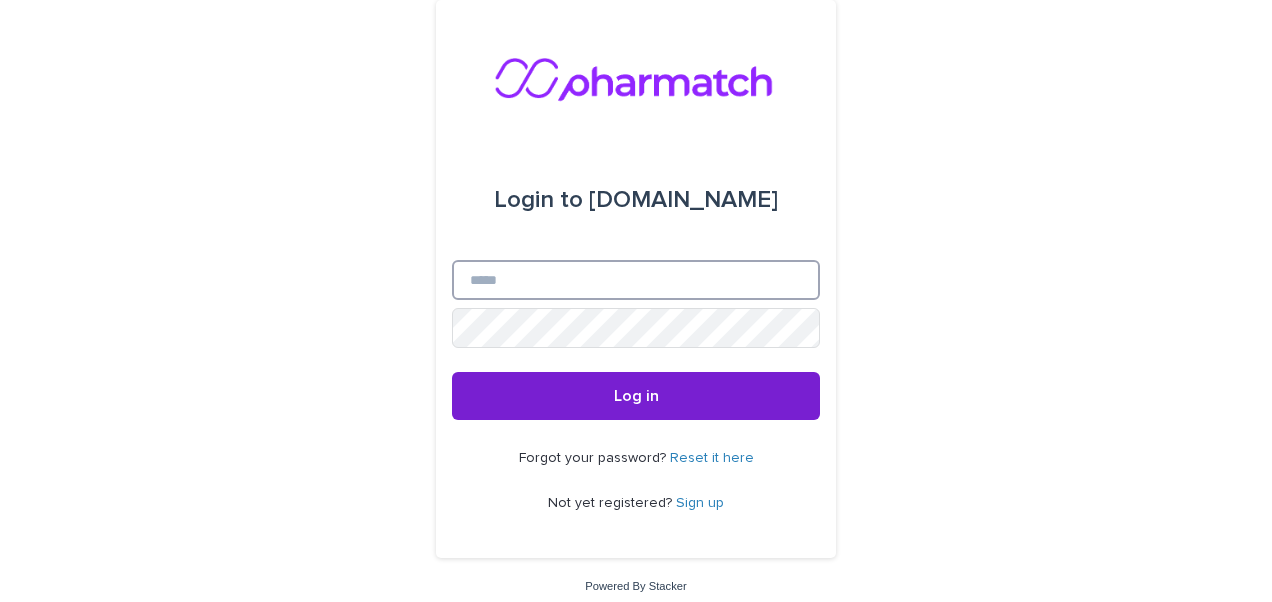 type on "**********" 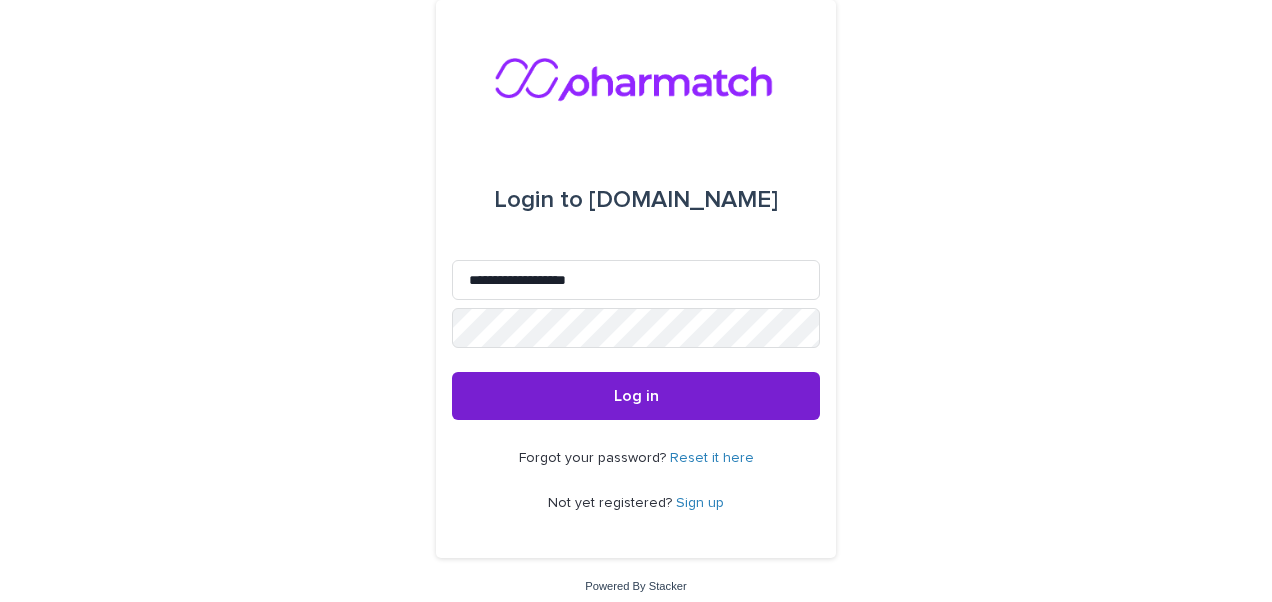click on "Log in" at bounding box center [636, 396] 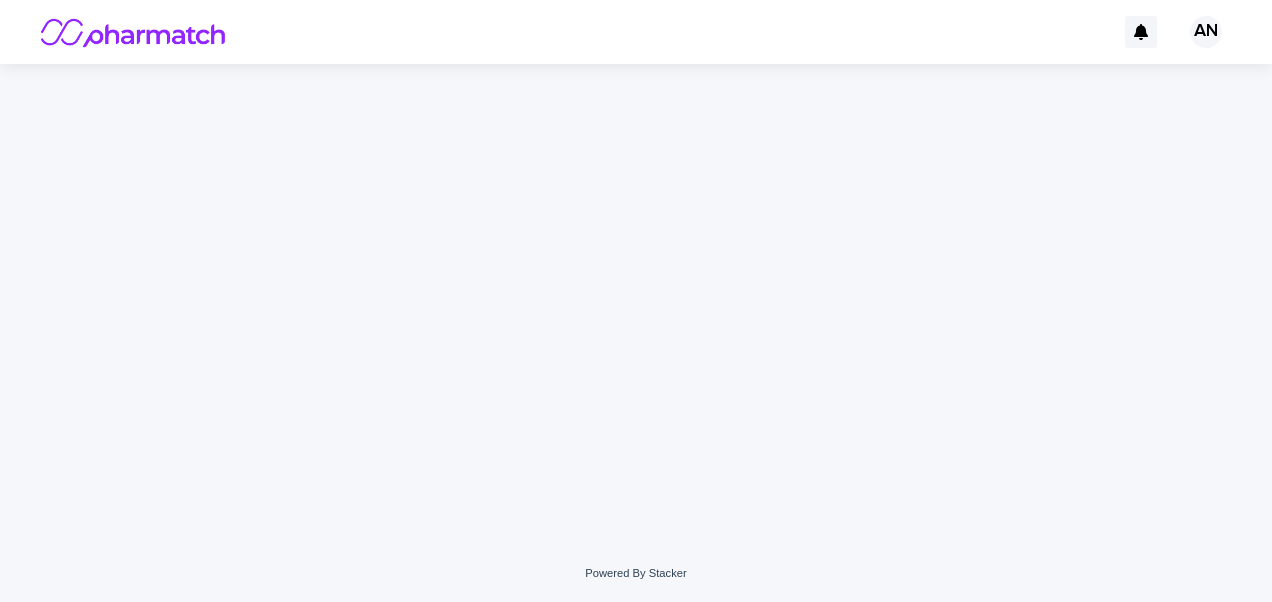 scroll, scrollTop: 0, scrollLeft: 0, axis: both 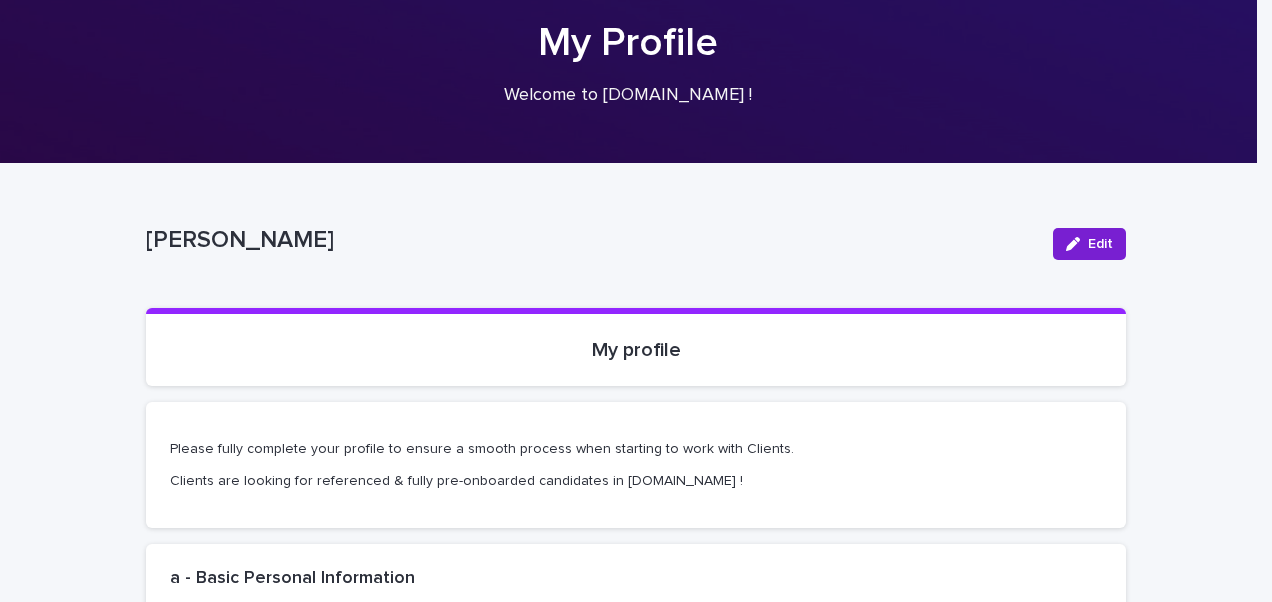 click on "Edit" at bounding box center (1100, 244) 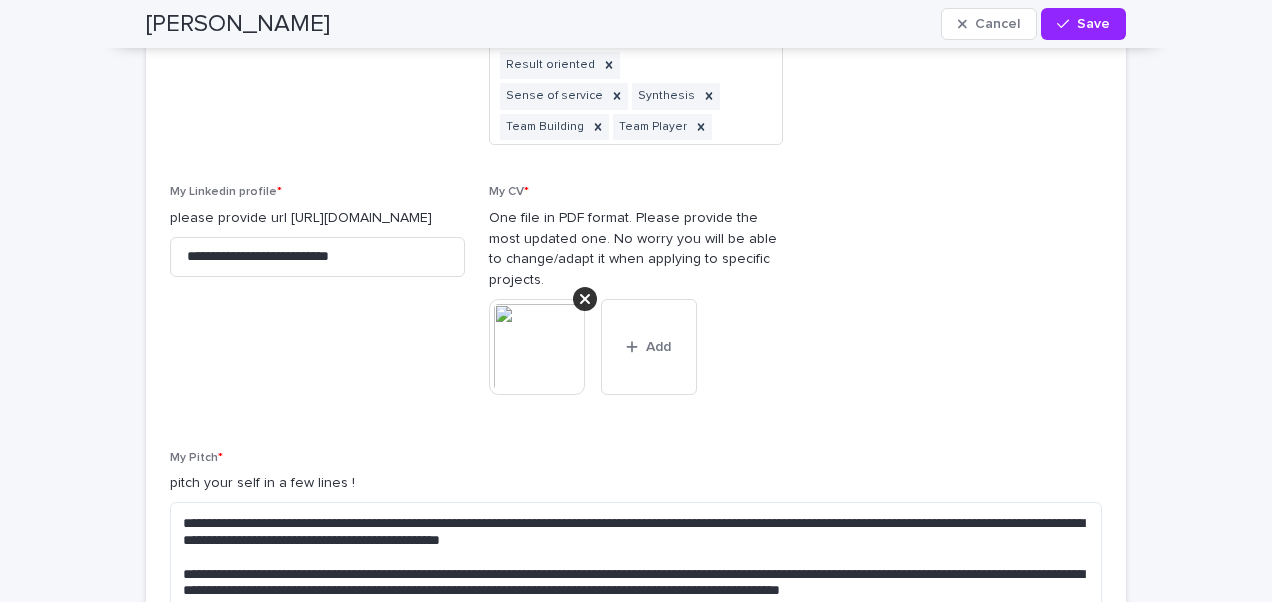 scroll, scrollTop: 2300, scrollLeft: 0, axis: vertical 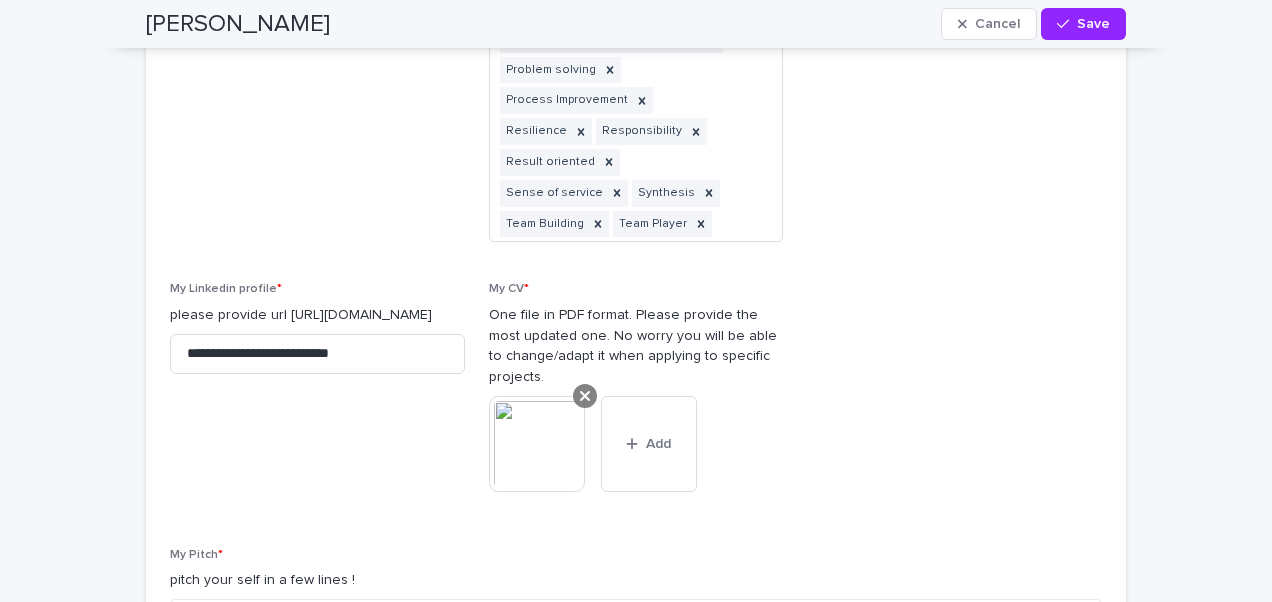 click 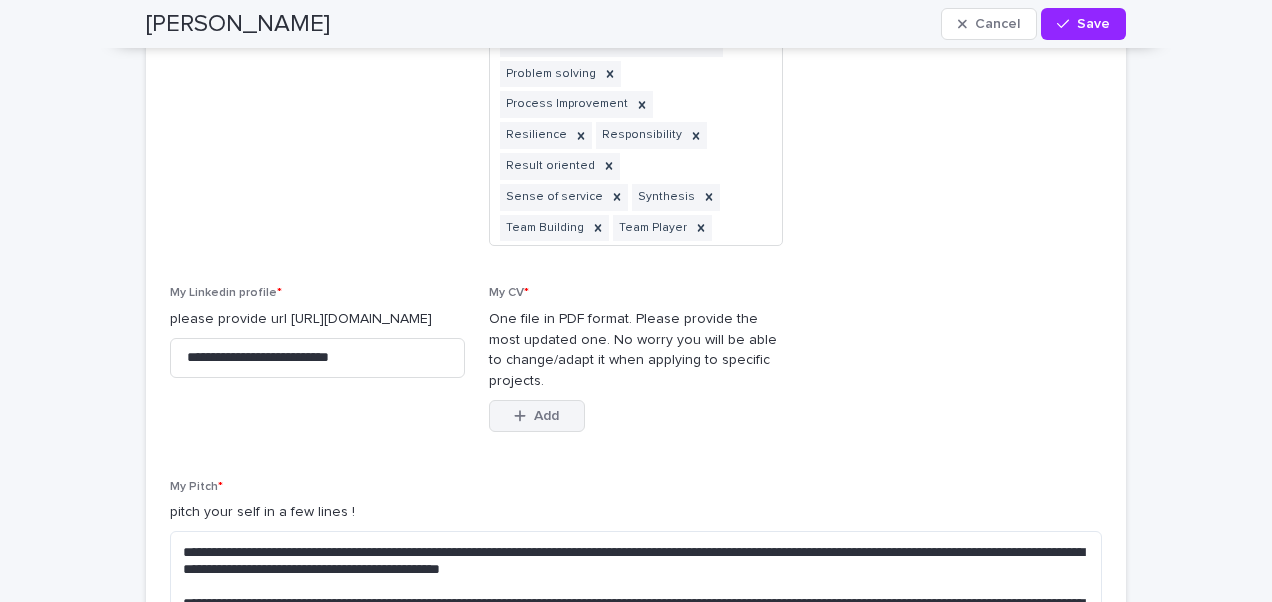 scroll, scrollTop: 2264, scrollLeft: 0, axis: vertical 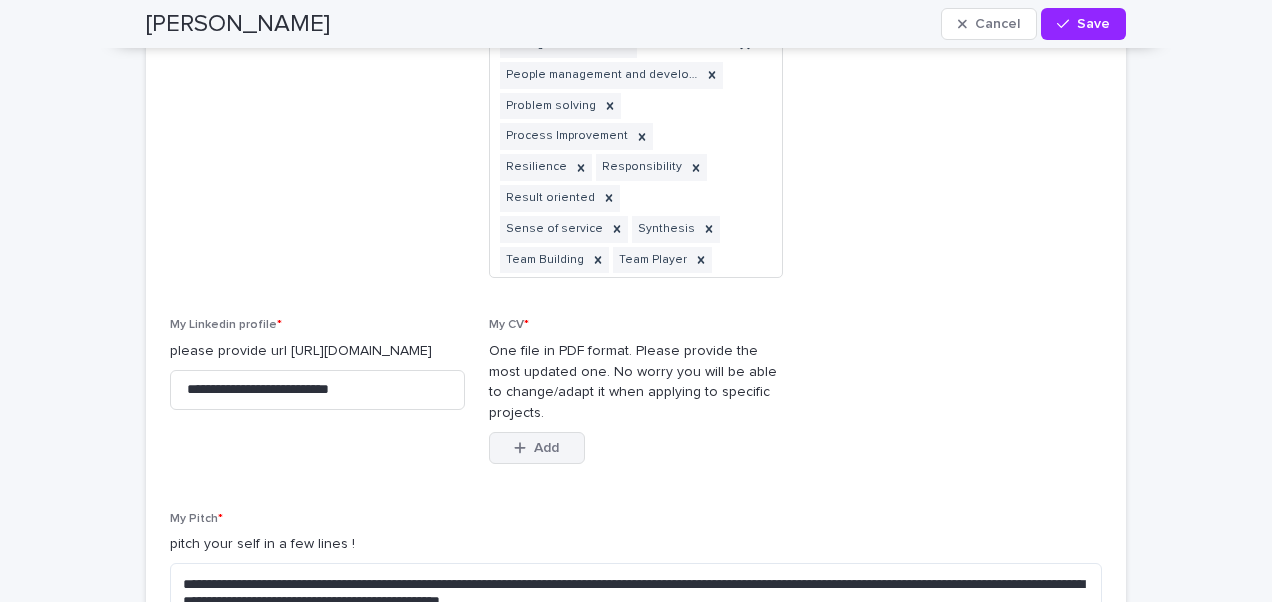 click on "Add" at bounding box center (546, 448) 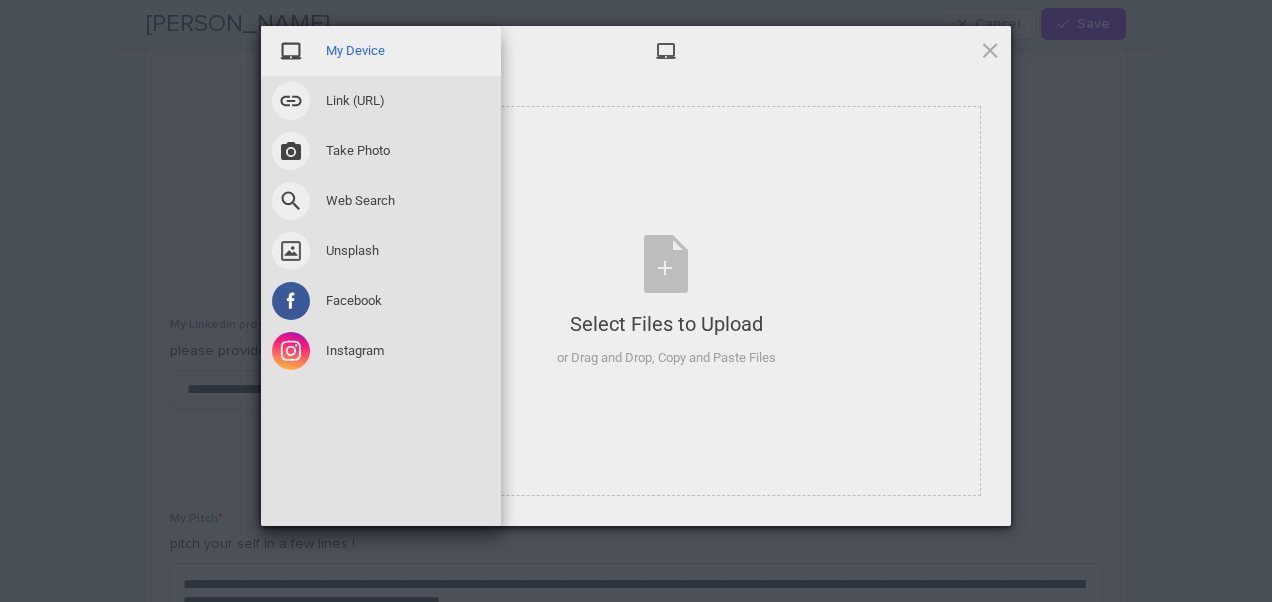 click on "My Device" at bounding box center (355, 51) 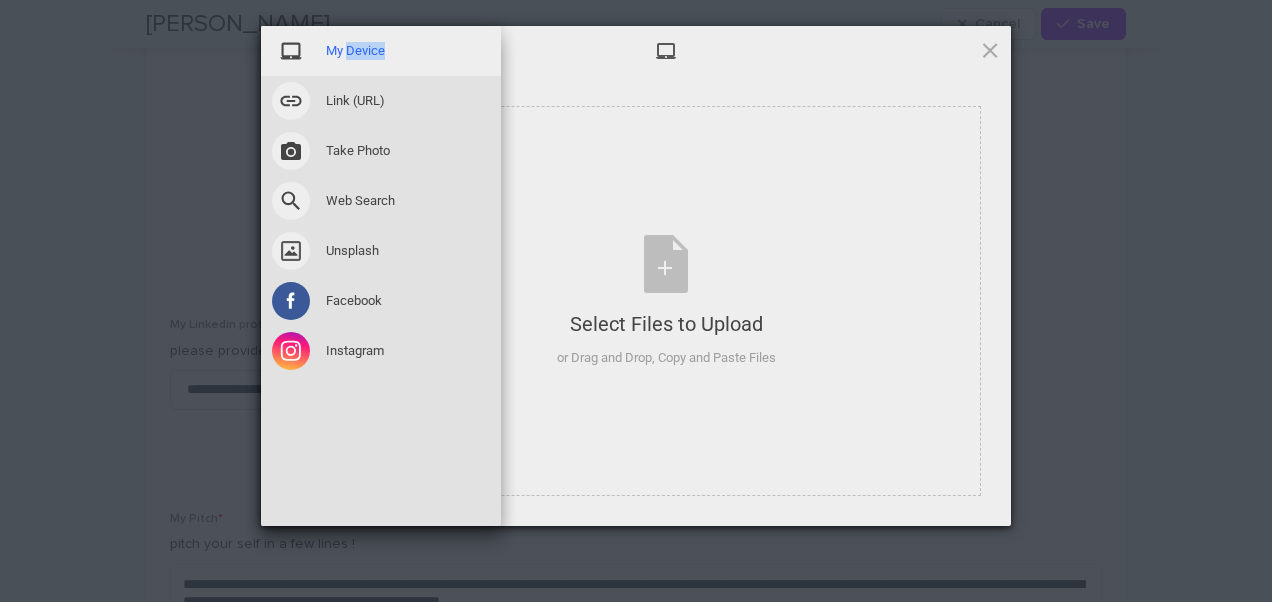 click on "My Device" at bounding box center [355, 51] 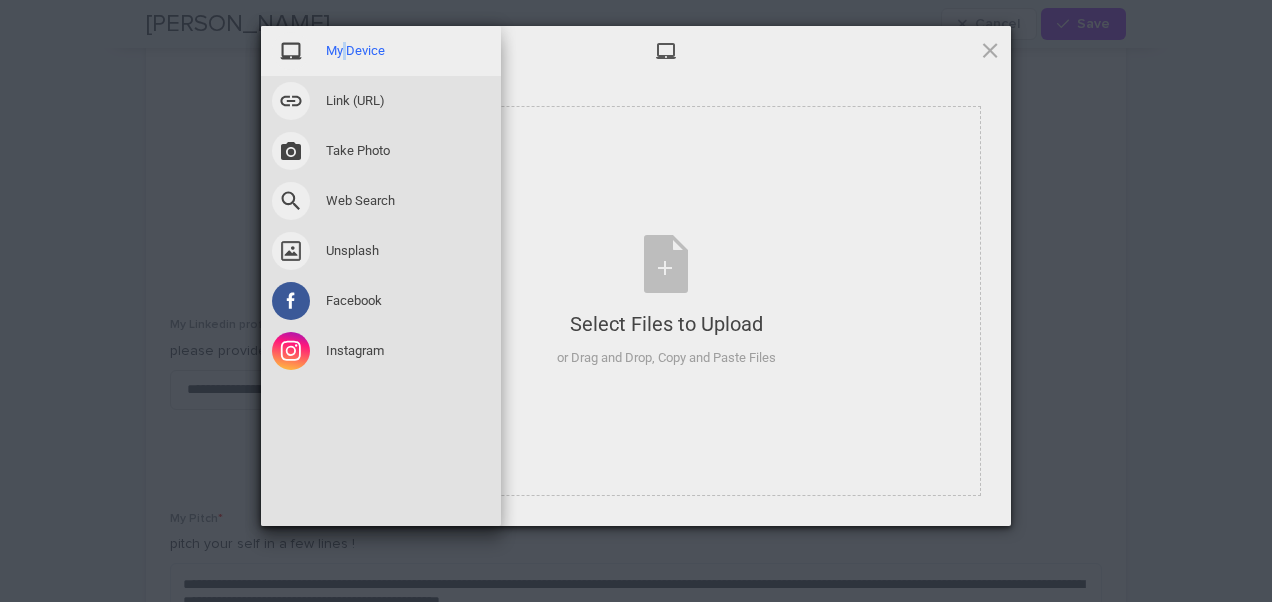 click on "My Device" at bounding box center (355, 51) 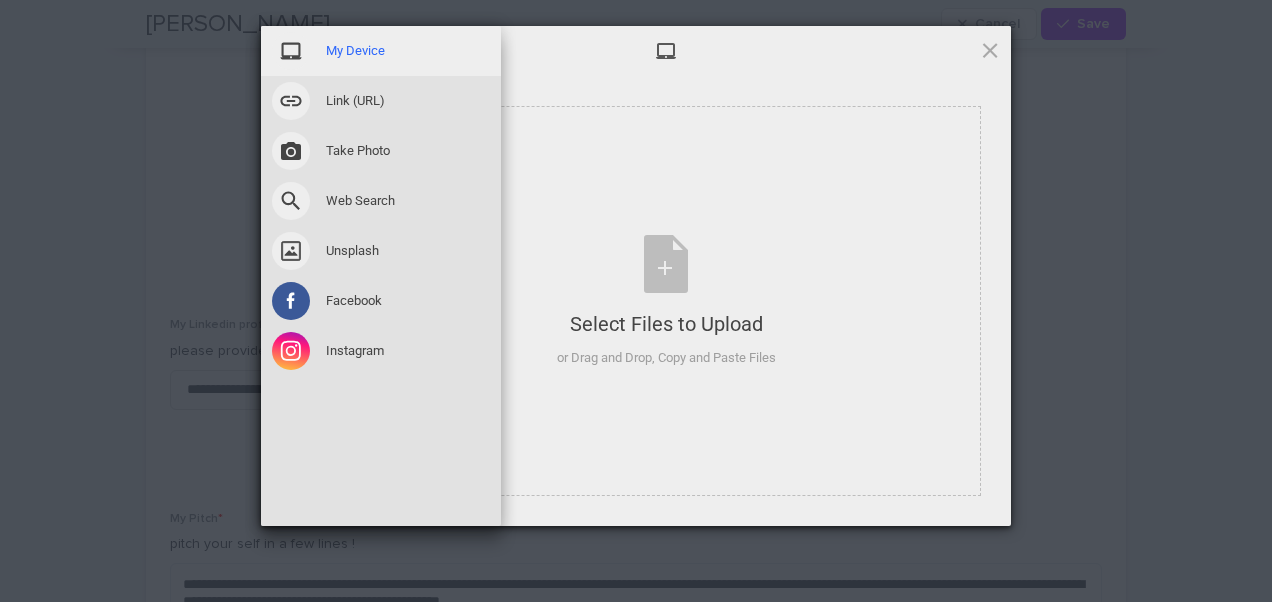 click at bounding box center (291, 51) 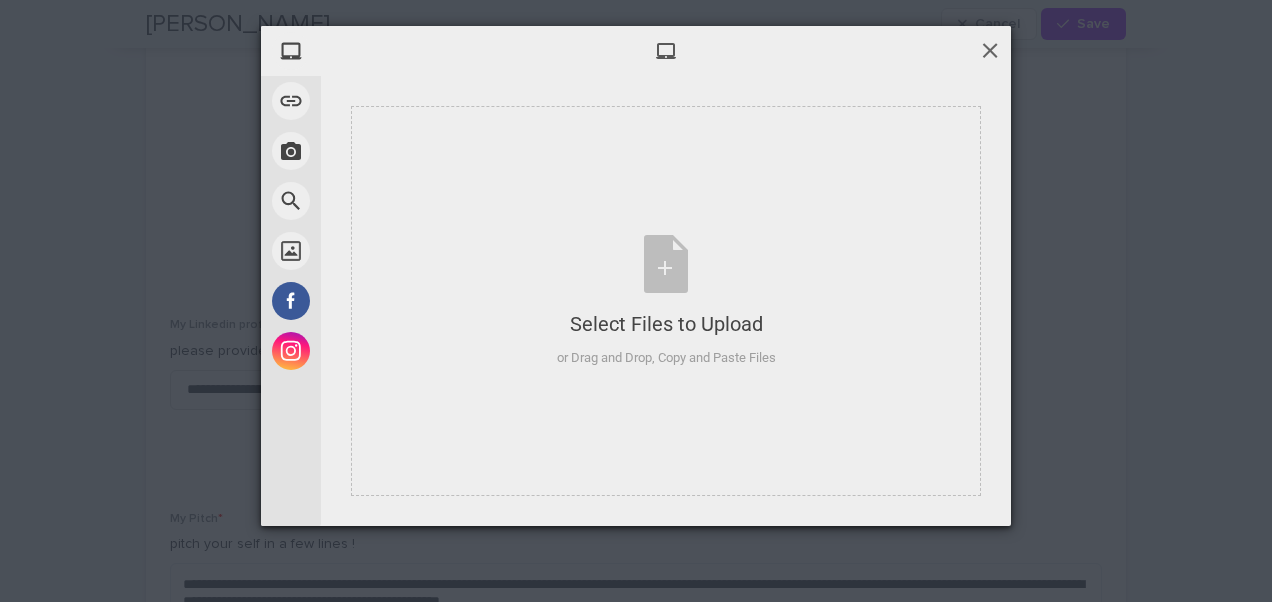 click at bounding box center [990, 50] 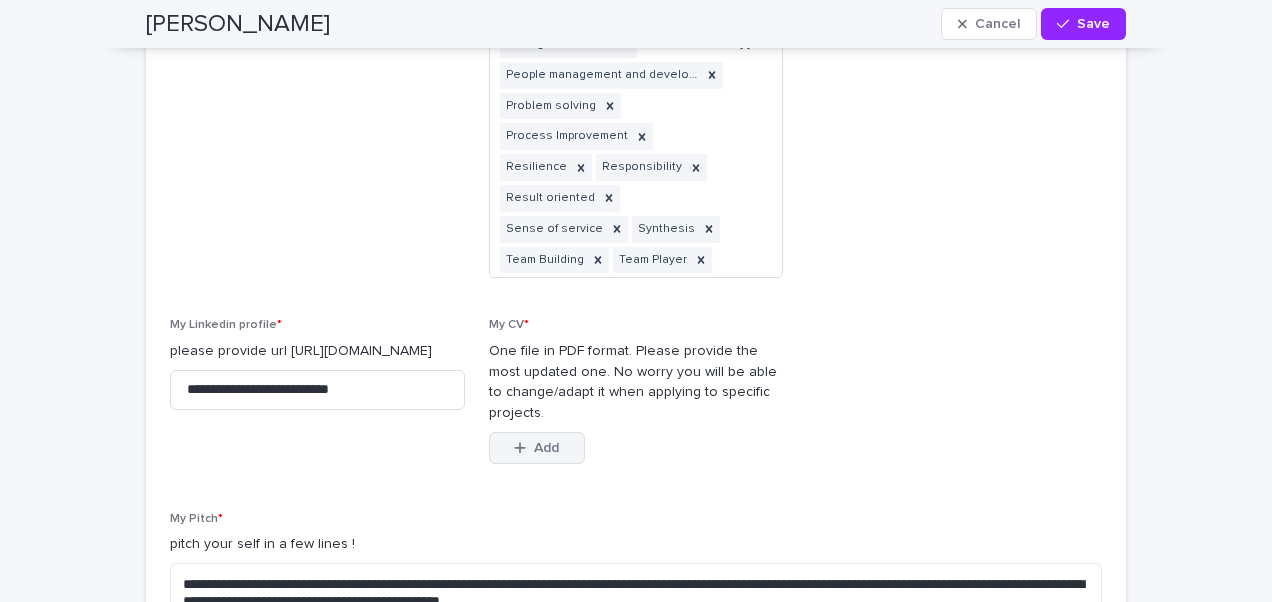 click on "Add" at bounding box center (546, 448) 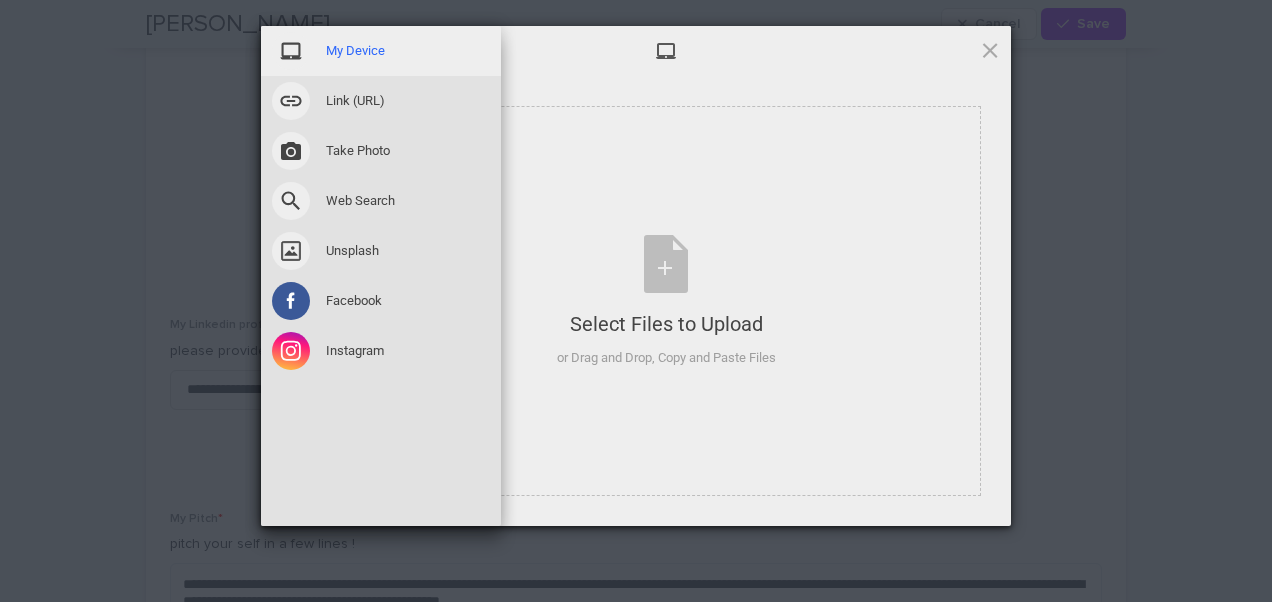 click at bounding box center [291, 51] 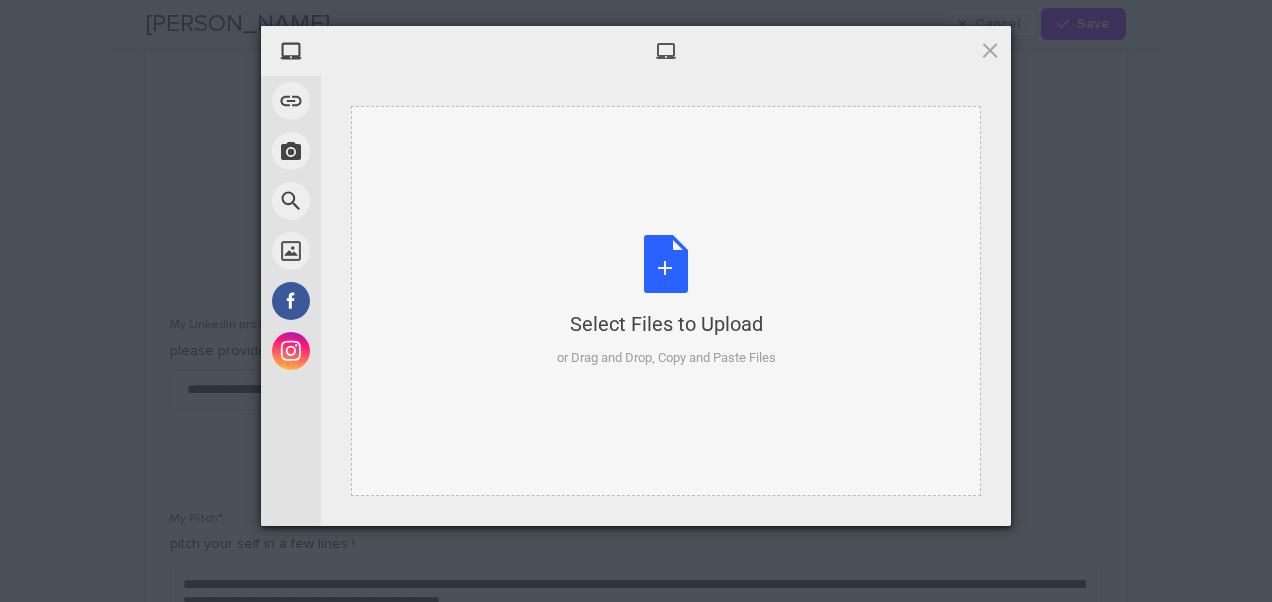 click on "or Drag and Drop, Copy and Paste Files" at bounding box center [666, 358] 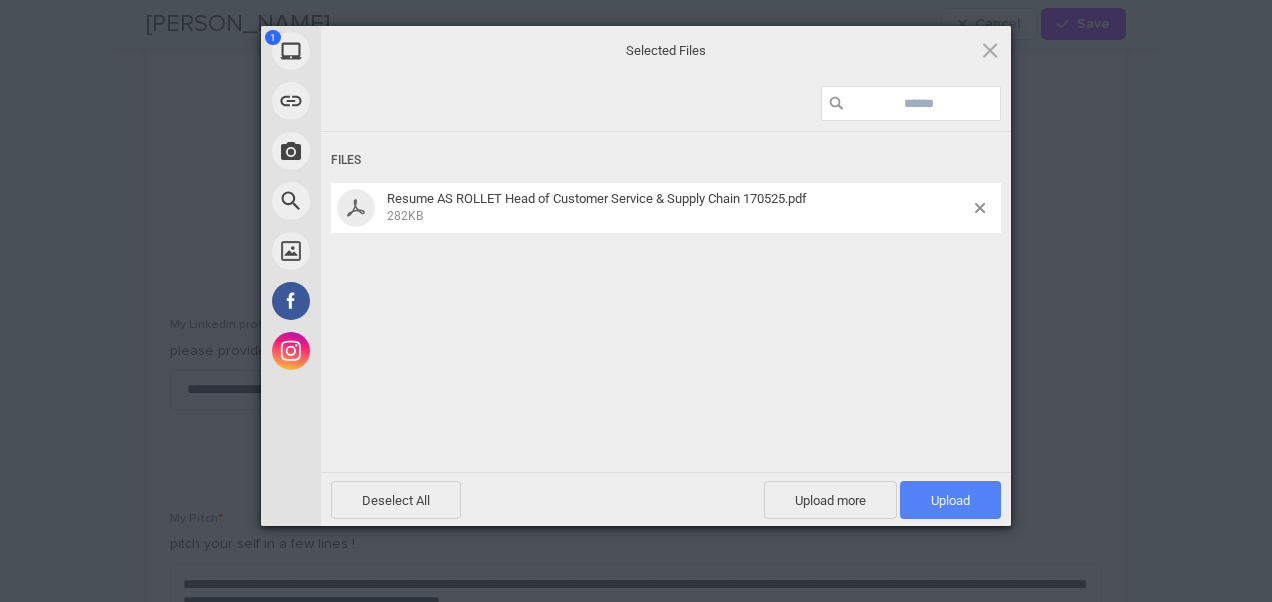 click on "Upload
1" at bounding box center (950, 500) 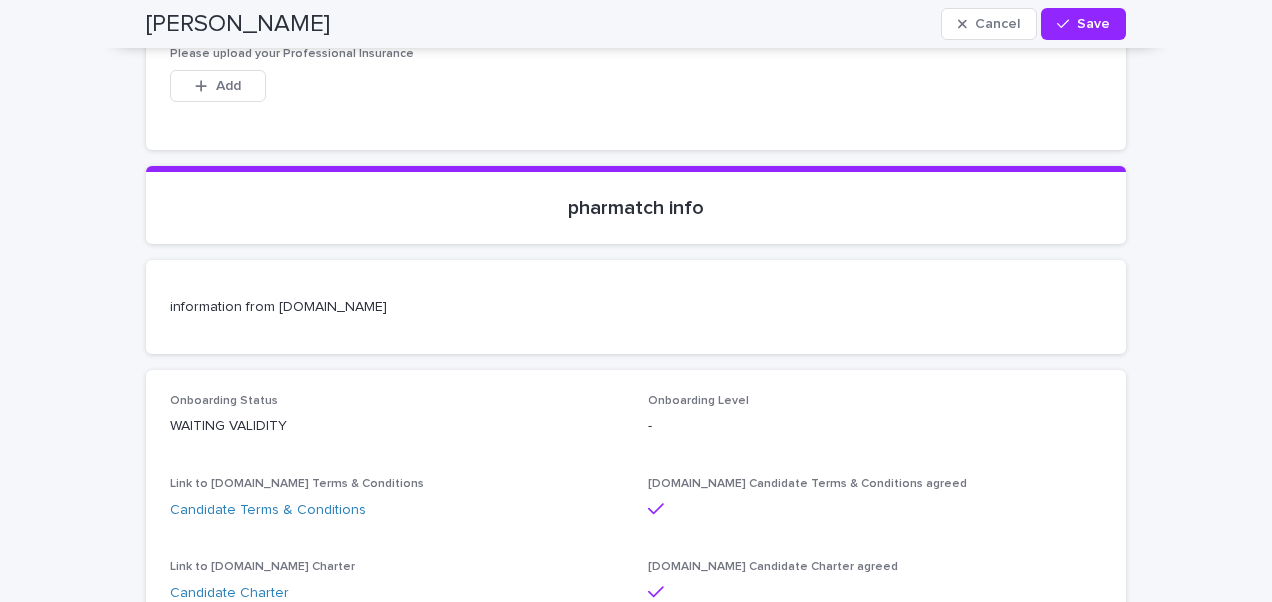 scroll, scrollTop: 4700, scrollLeft: 0, axis: vertical 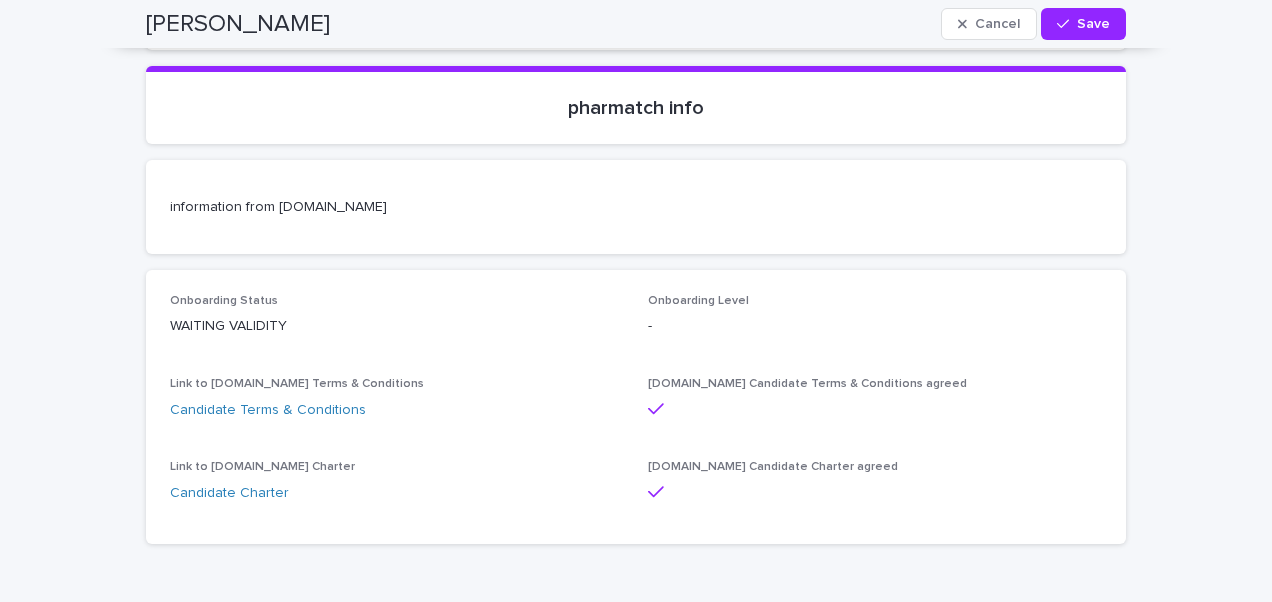 click on "WAITING VALIDITY" at bounding box center (397, 326) 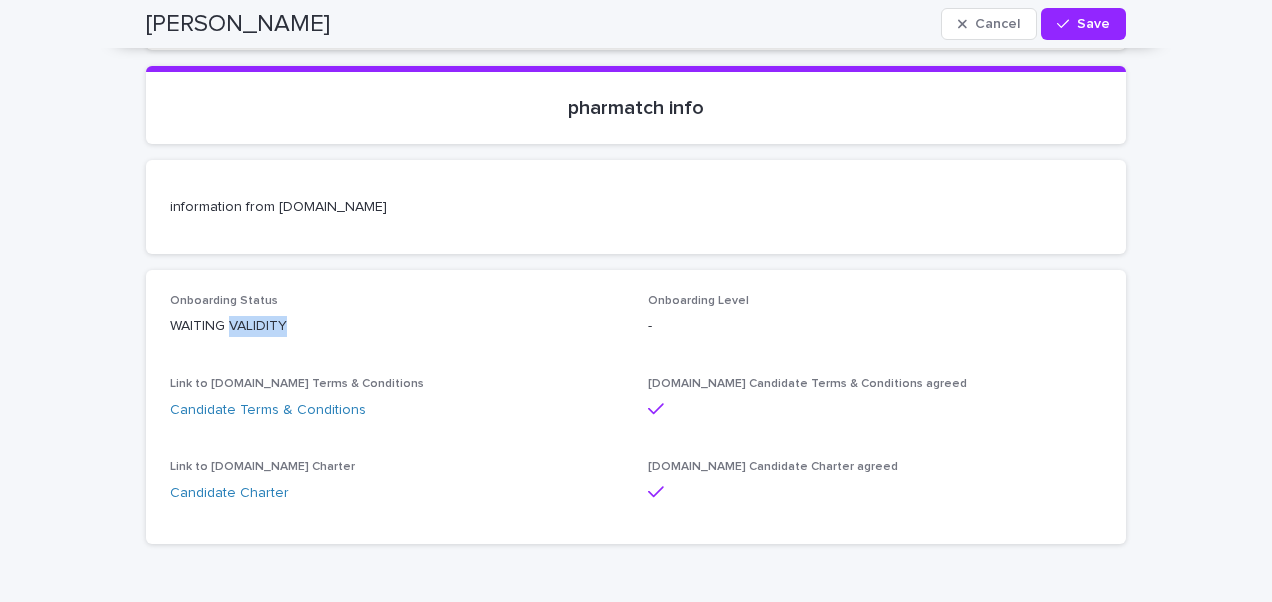 click on "WAITING VALIDITY" at bounding box center (397, 326) 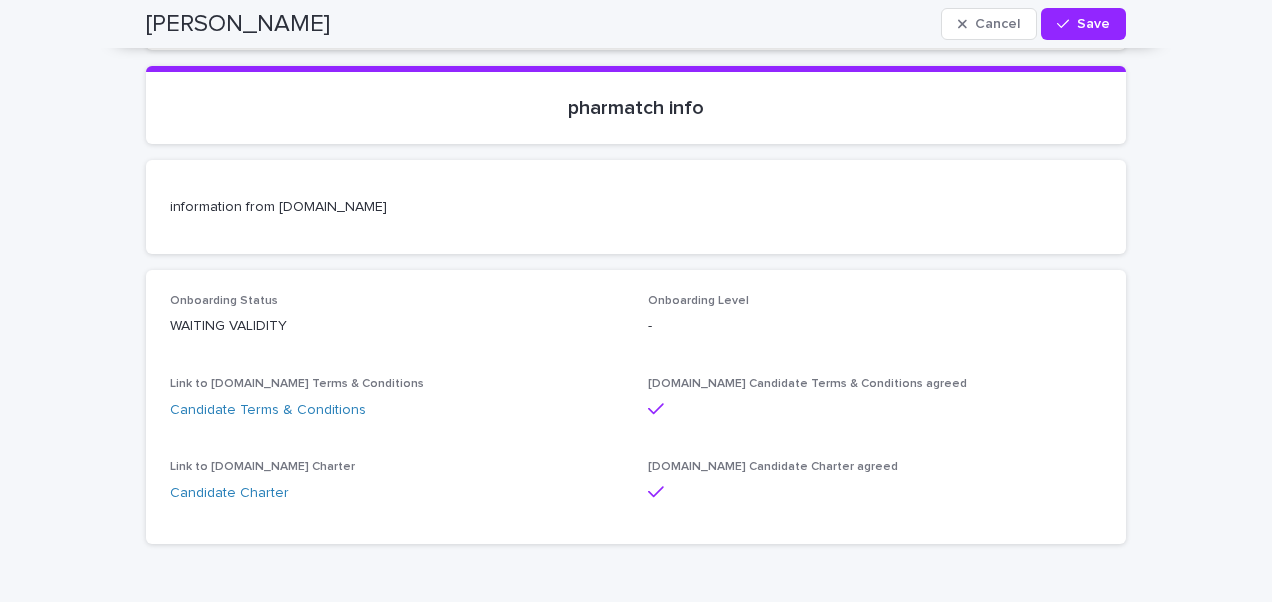 click on "Loading... Saving… Loading... Saving… Anne-sophie Cancel Save Anne-sophie Cancel Save Sorry, there was an error saving your record. Please try again. Please fill out the required fields below. Loading... Saving… Loading... Saving… Loading... Saving… My profile Loading... Saving… Please fully complete your profile to ensure a smooth process when onboarding future candidates.  Loading... Saving… Loading... Saving… My company Loading... Saving… Please complete basic information around your company. You will be asked to provide more detailed information around your company in the next page "My Company". These detailed information could be completed by your administrative colleague. Loading... Saving… Loading... Saving… Loading... Saving… Please give us the main contacts around you within your organization.  This will allow us to smooth the administrative process & accelerate the onboarding of candidates ! Loading... Saving… Loading... Saving… Loading... Saving… Loading... Saving… *" at bounding box center (636, -1888) 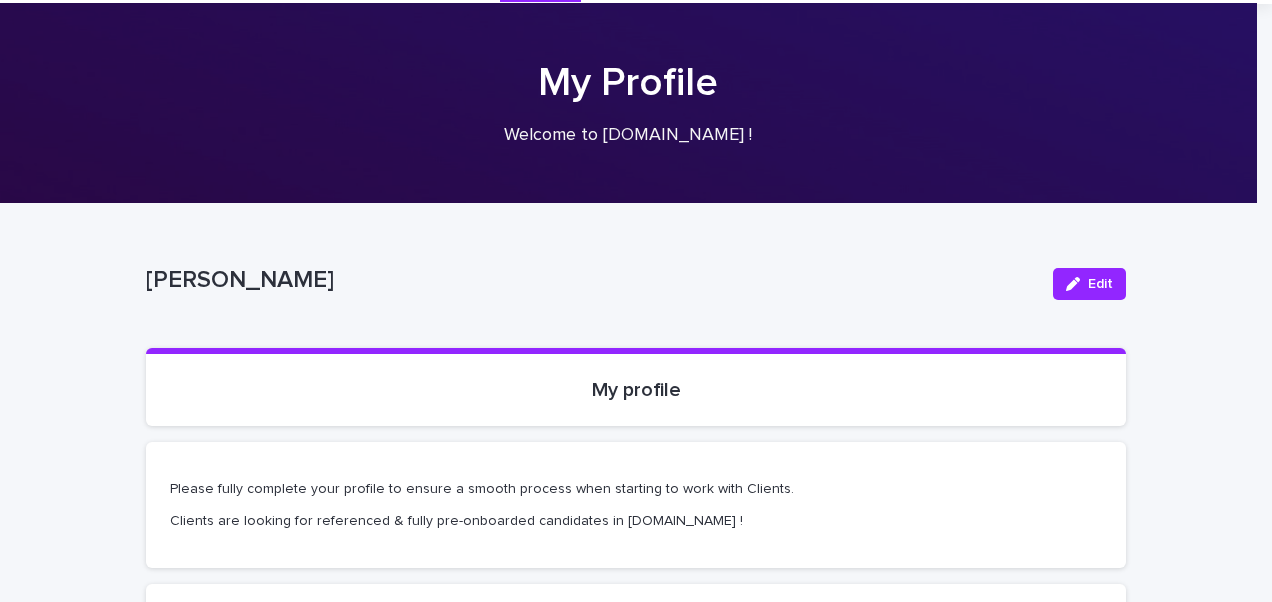 scroll, scrollTop: 0, scrollLeft: 0, axis: both 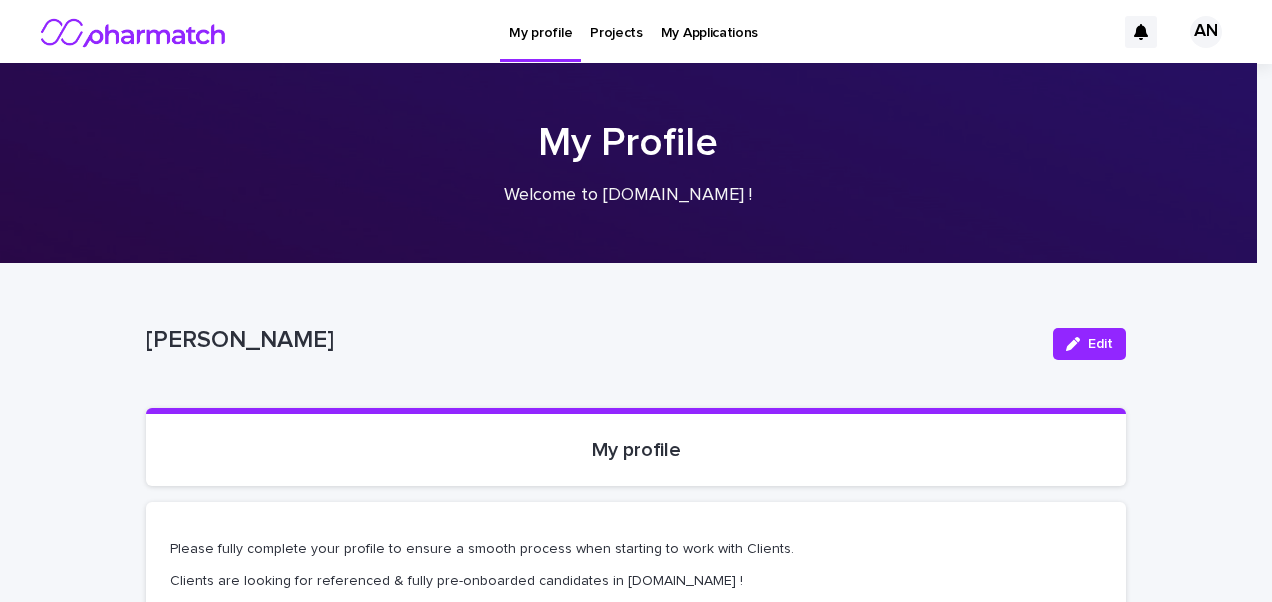 click on "Projects" at bounding box center [616, 21] 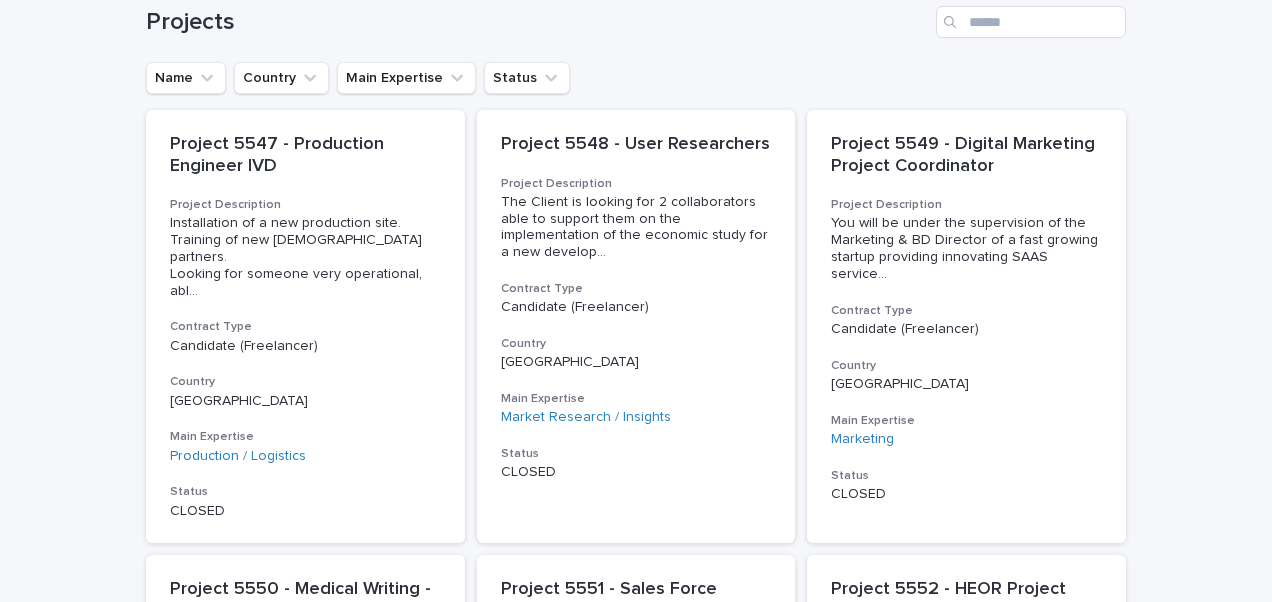 scroll, scrollTop: 200, scrollLeft: 0, axis: vertical 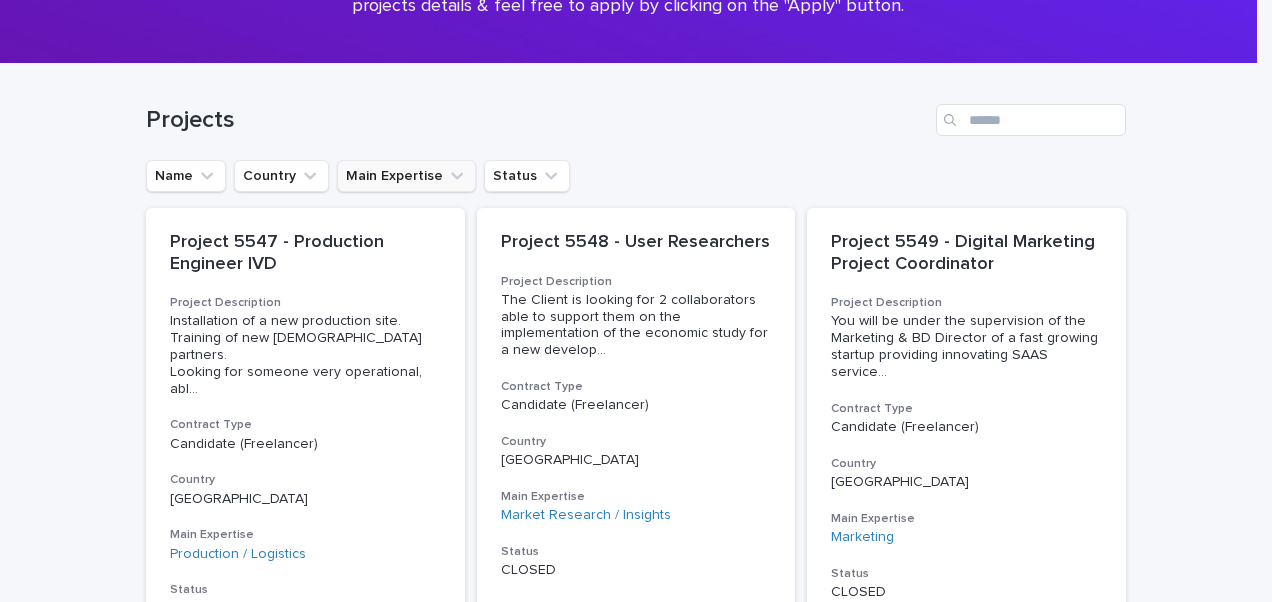 click 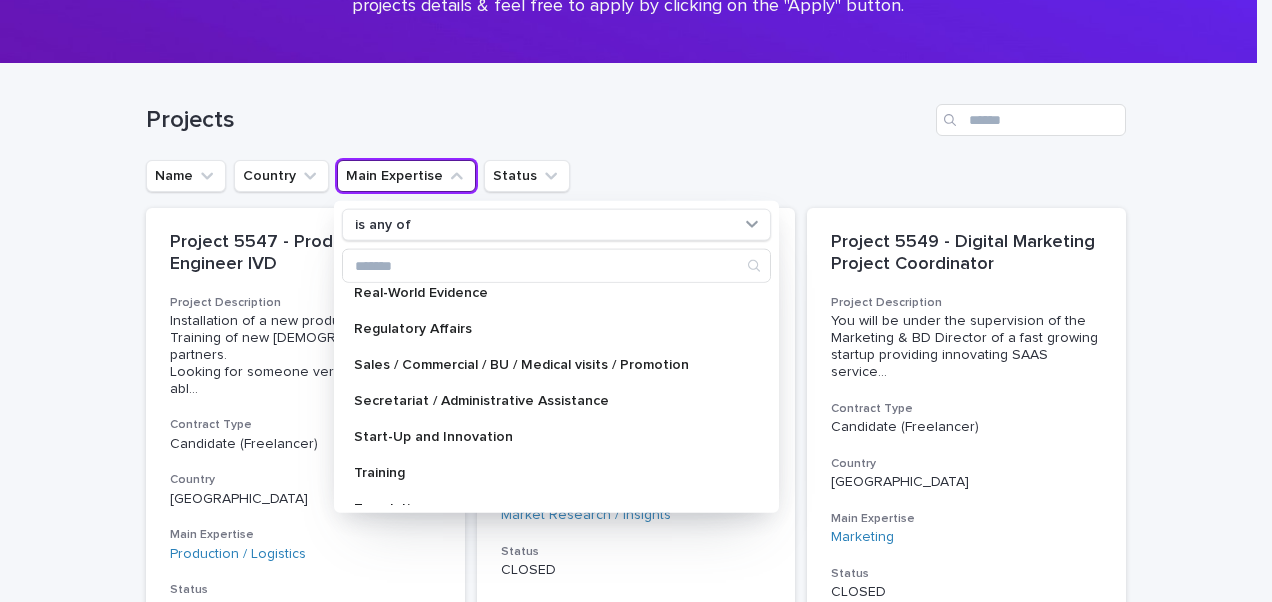 scroll, scrollTop: 1148, scrollLeft: 0, axis: vertical 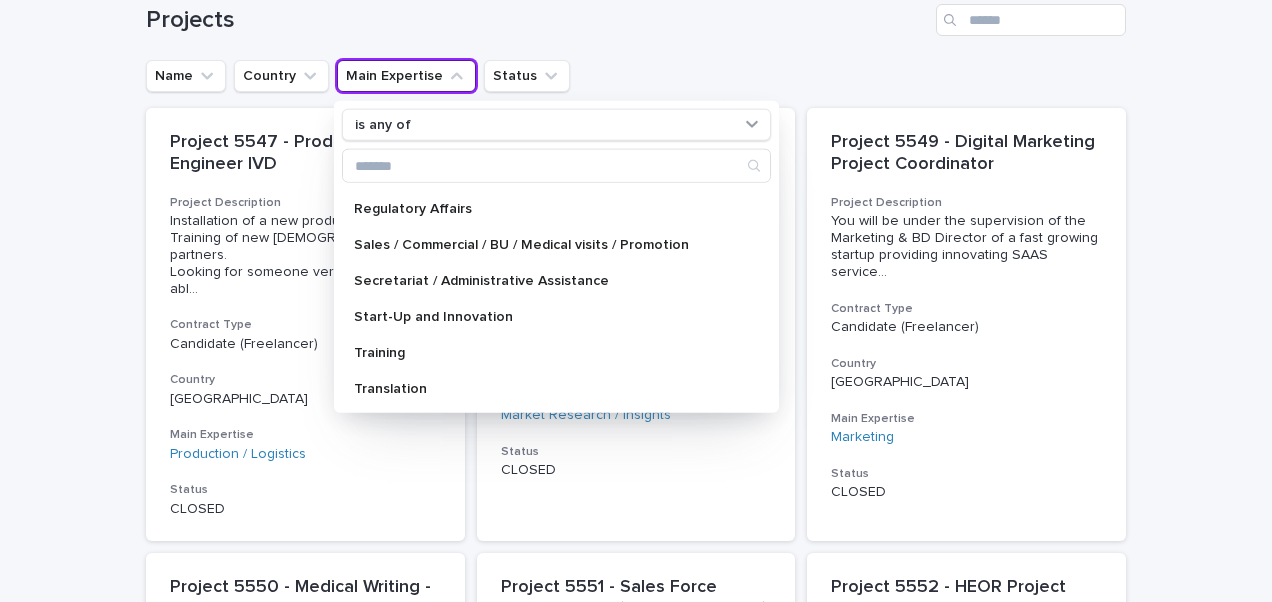 click on "Projects" at bounding box center [636, 12] 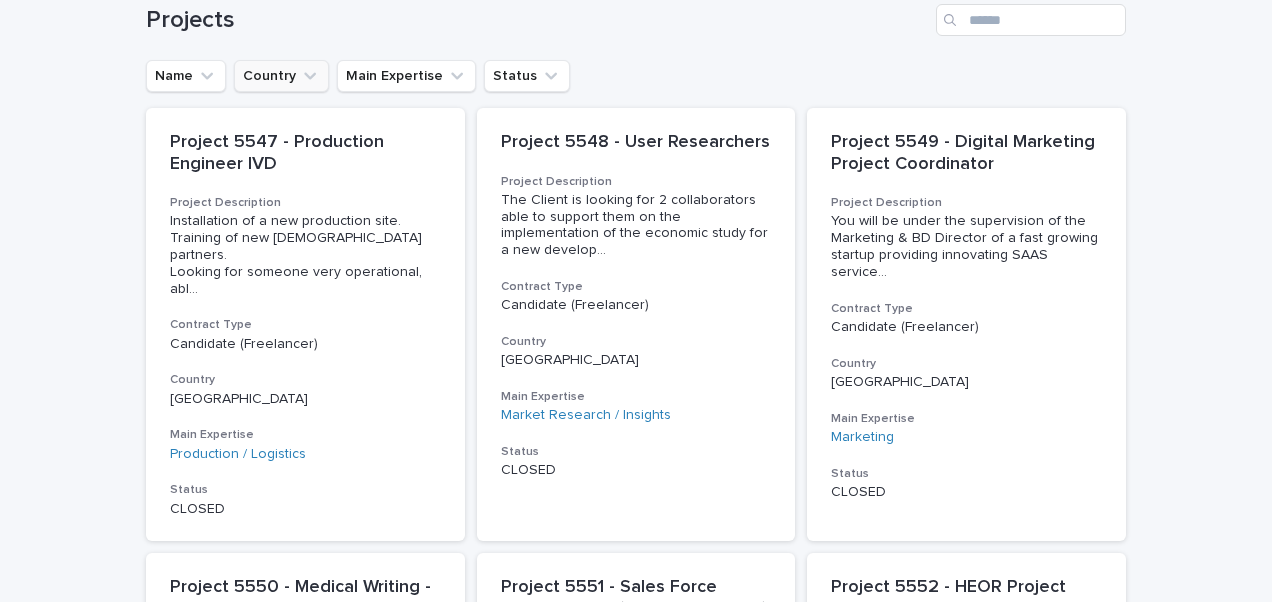 click 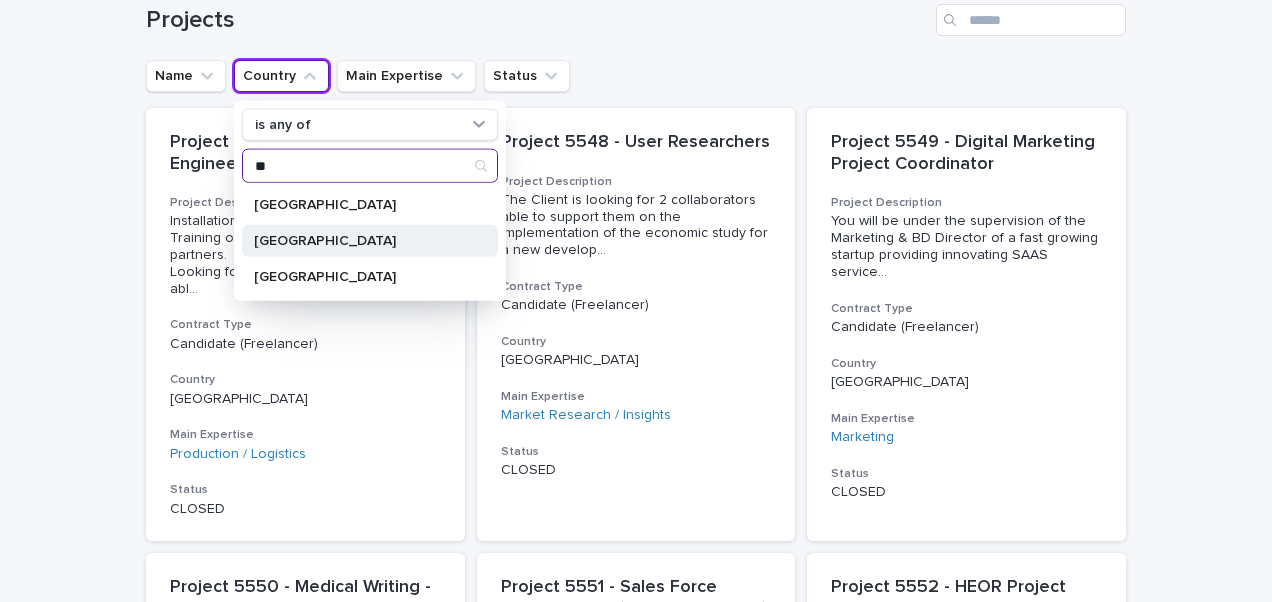 type on "**" 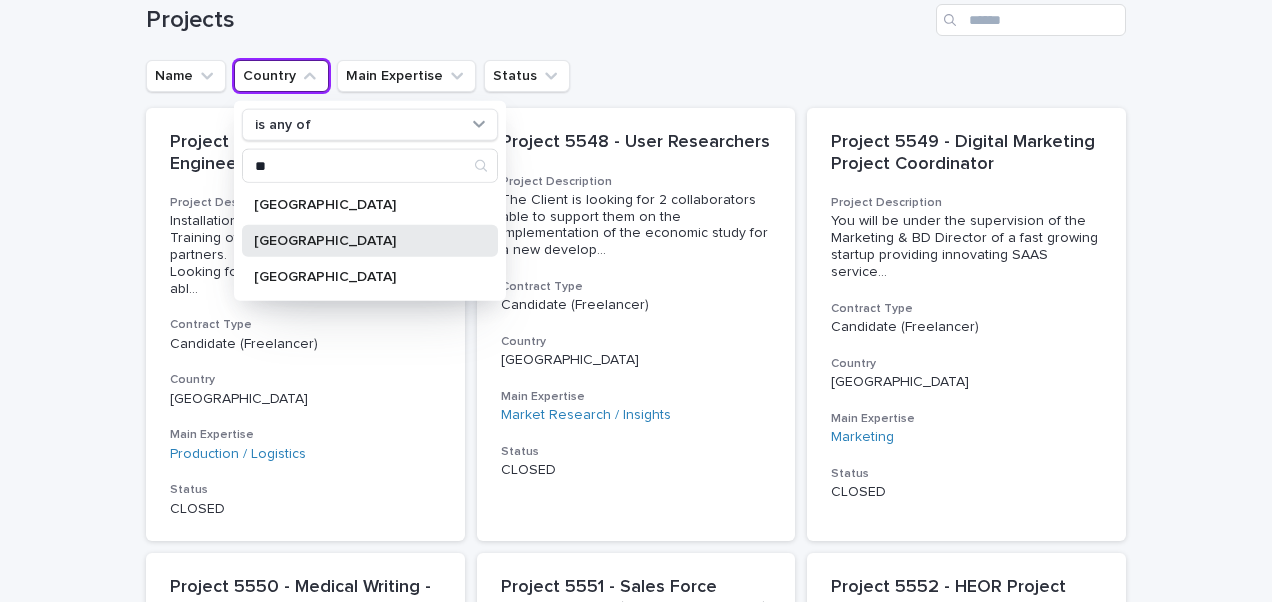click on "[GEOGRAPHIC_DATA]" at bounding box center [360, 241] 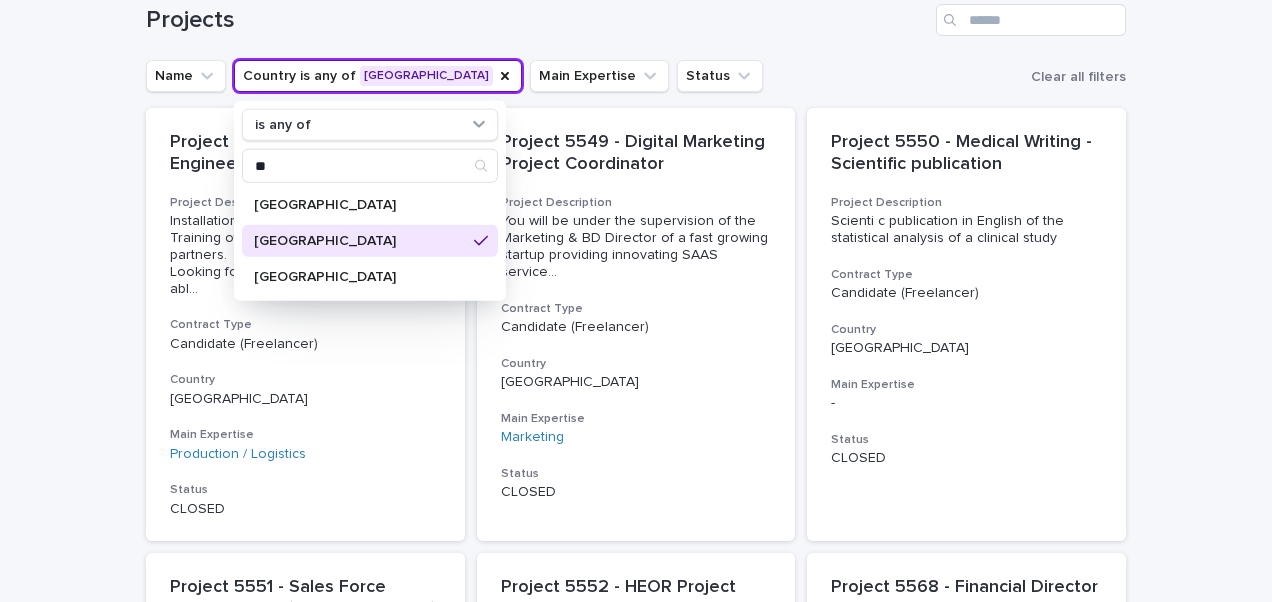 click on "Loading... Saving… Loading... Saving… Projects Name Country is any of France is any of ** Central African Republic France South Africa Main Expertise Status Clear all filters Project 5547 - Production Engineer IVD Project Description Installation of a new production site. Training of new Chinese partners.
Looking for someone very operational, abl ... Contract Type Candidate (Freelancer) Country France Main Expertise Production / Logistics   Status CLOSED Project 5549 - Digital Marketing Project Coordinator Project Description You will be under the supervision of the Marketing & BD Director of a fast growing startup providing innovating SAAS service ... Contract Type Candidate (Freelancer) Country France Main Expertise Marketing   Status CLOSED Project 5550 - Medical Writing - Scientific publication Project Description Scienti c publication in English of the statistical analysis of a clinical study Contract Type Candidate (Freelancer) Country France Main Expertise - Status CLOSED Project Description France" at bounding box center (636, 992) 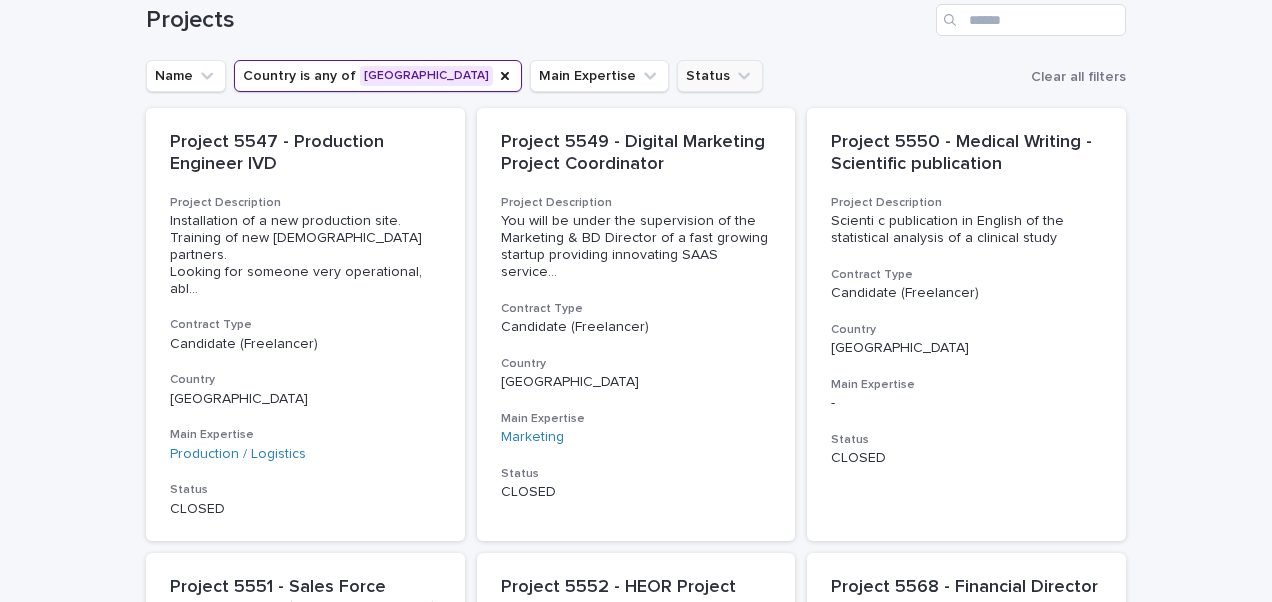 click 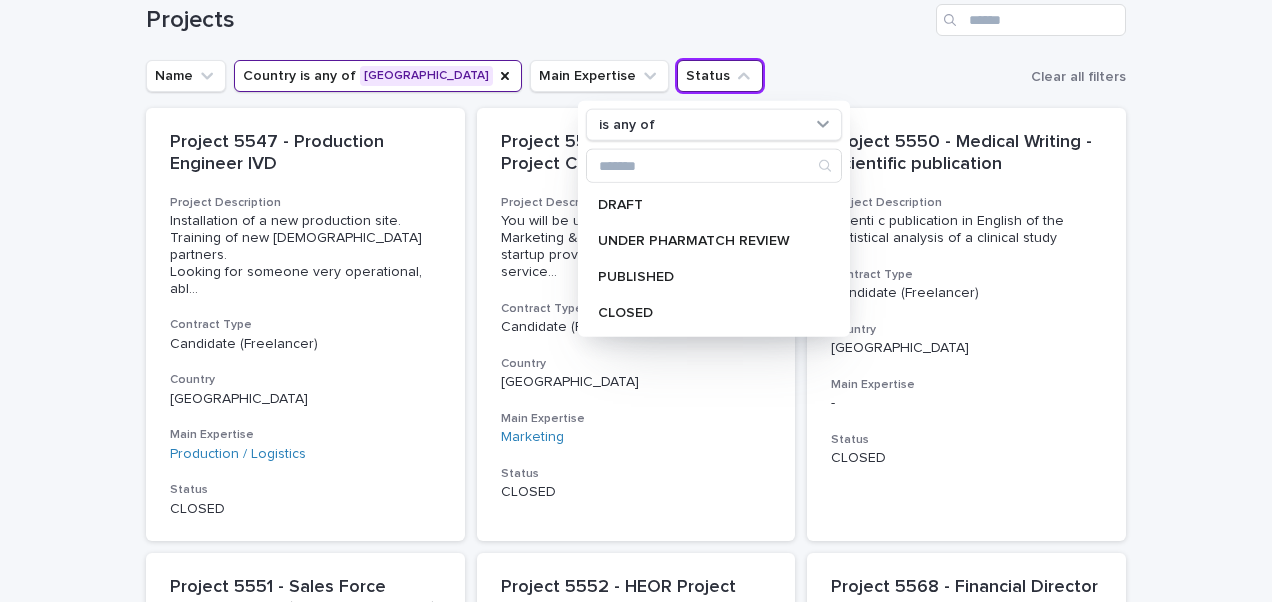 click 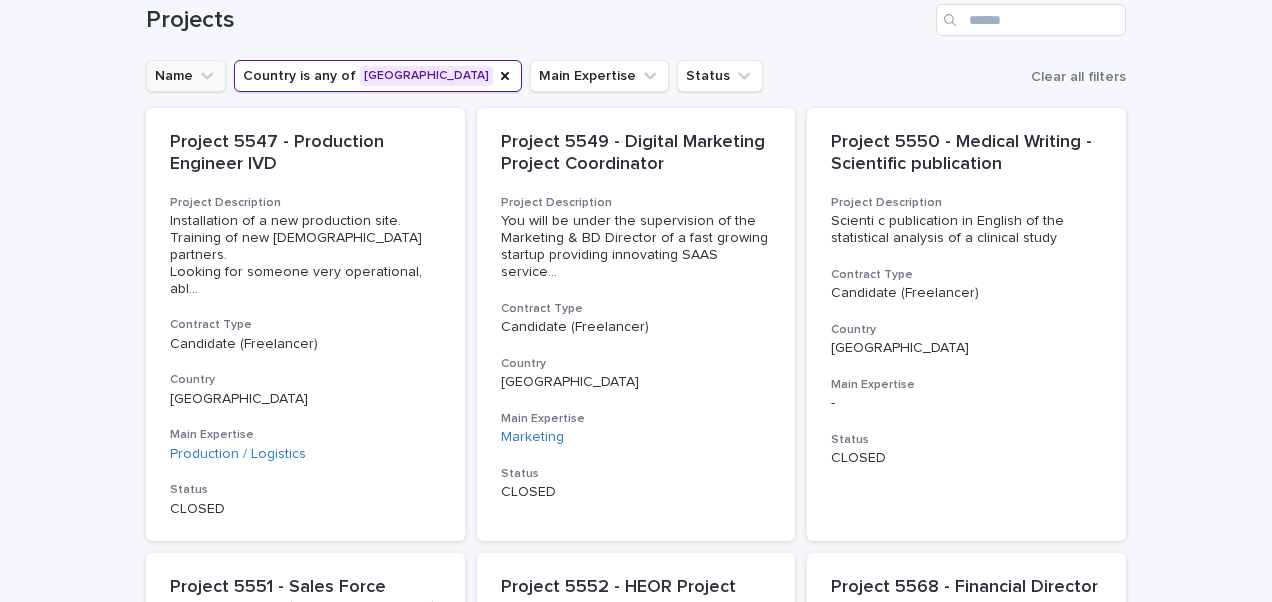 click 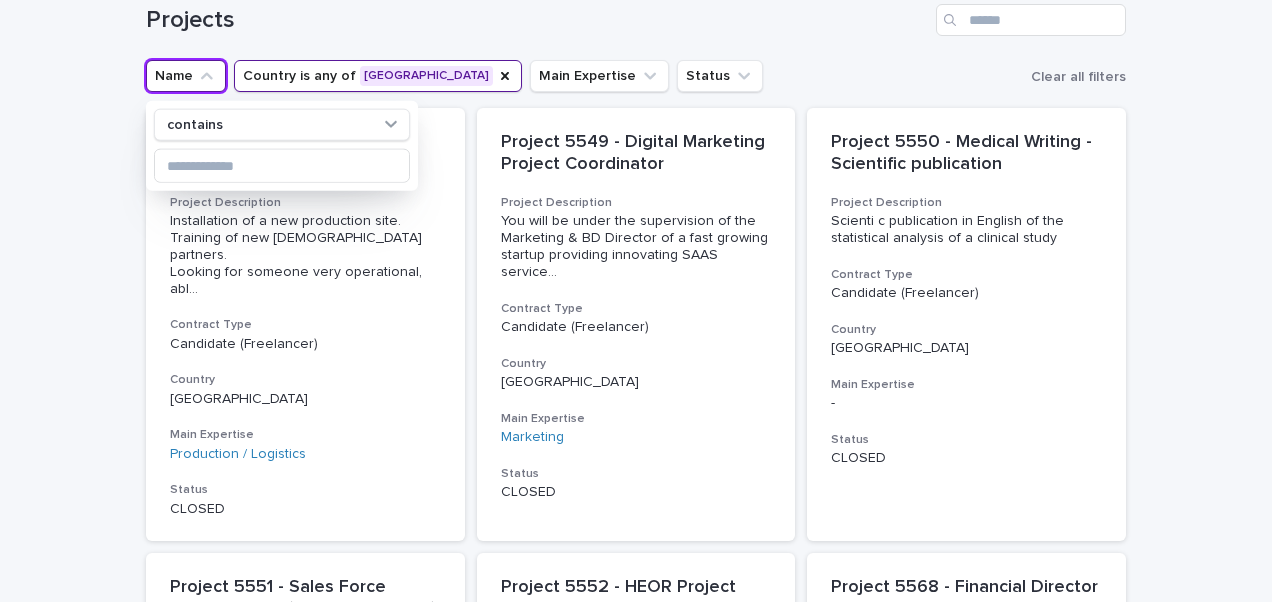 click 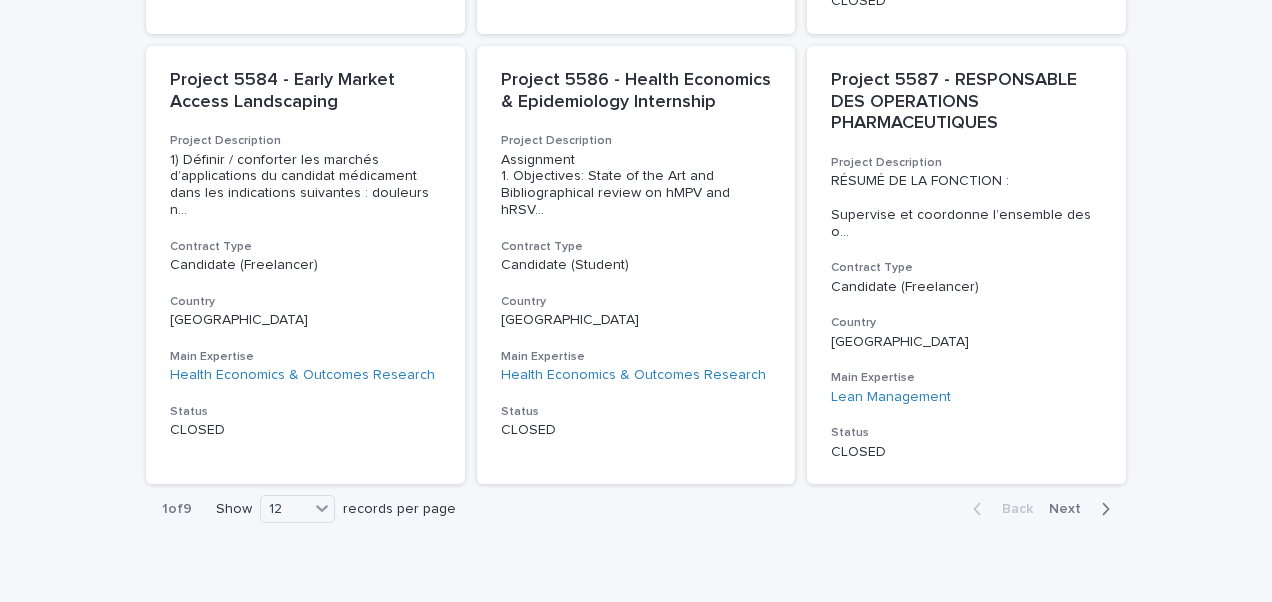 scroll, scrollTop: 1700, scrollLeft: 0, axis: vertical 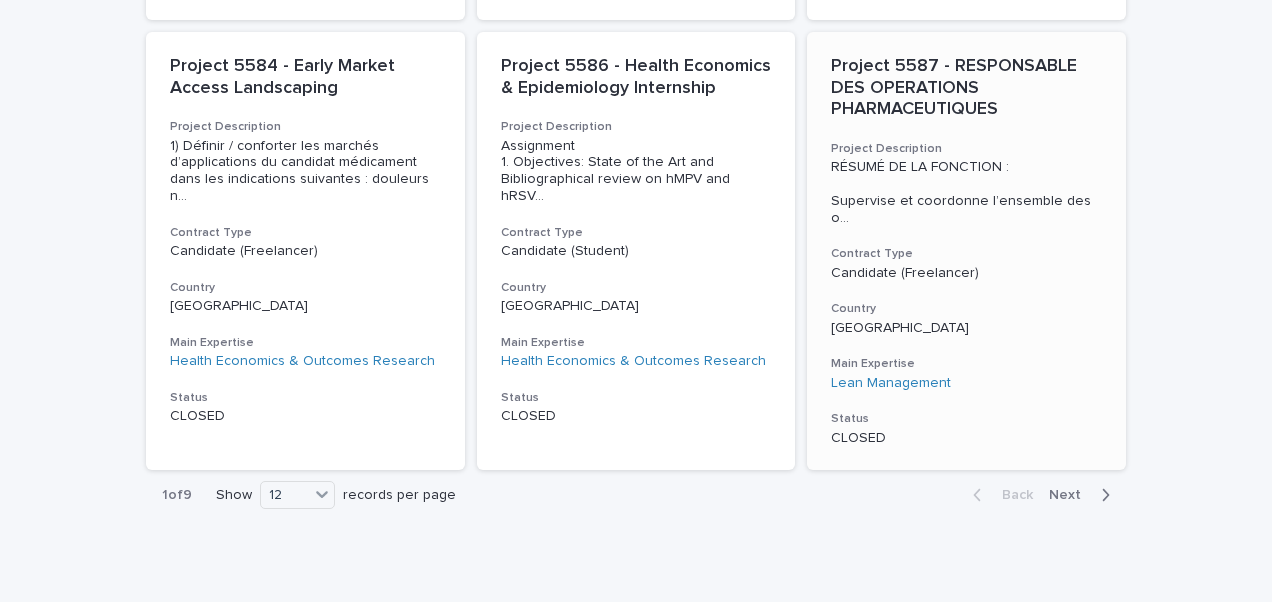 click on "Project 5587 - RESPONSABLE DES OPERATIONS PHARMACEUTIQUES" at bounding box center [966, 88] 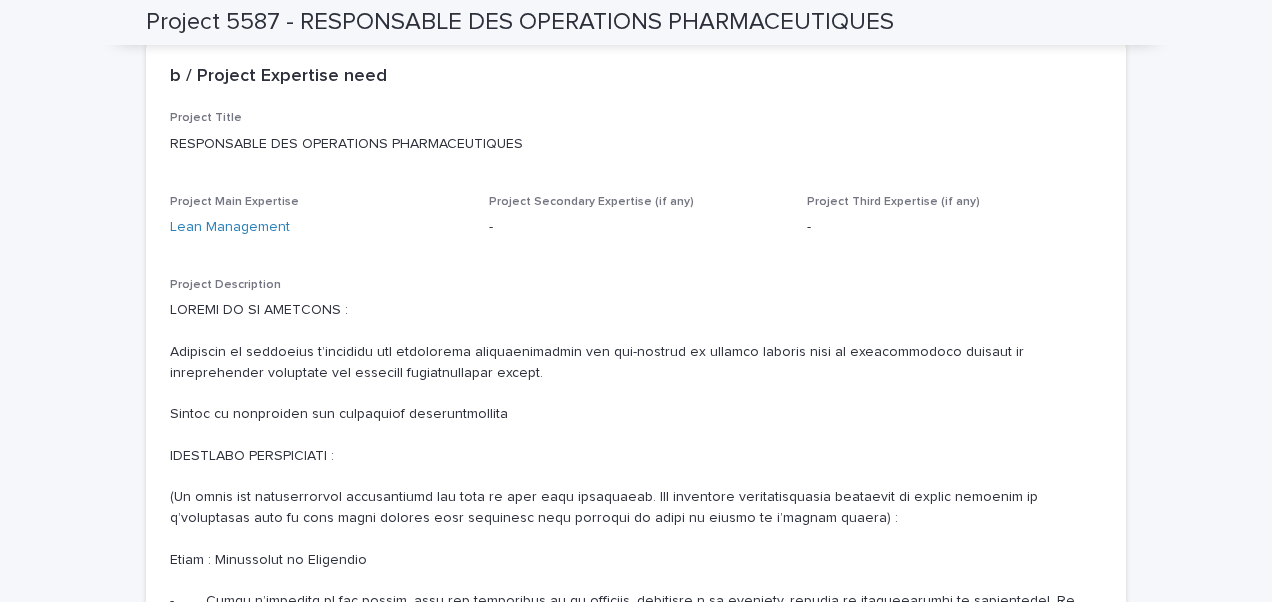 scroll, scrollTop: 0, scrollLeft: 0, axis: both 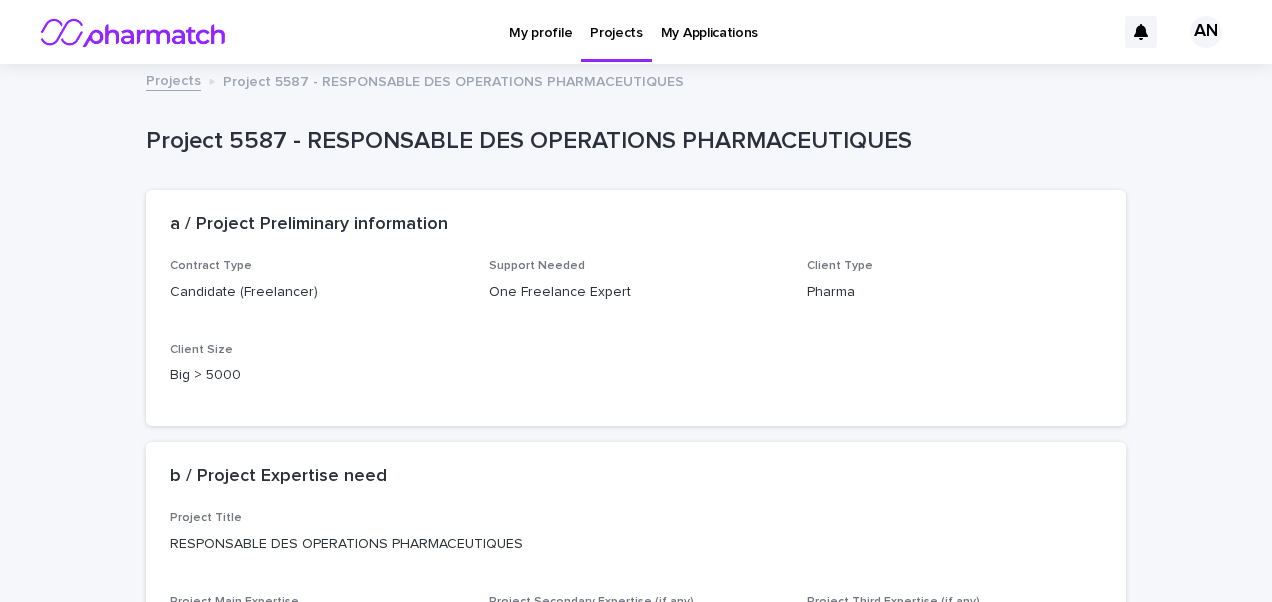 click on "My Applications" at bounding box center (709, 21) 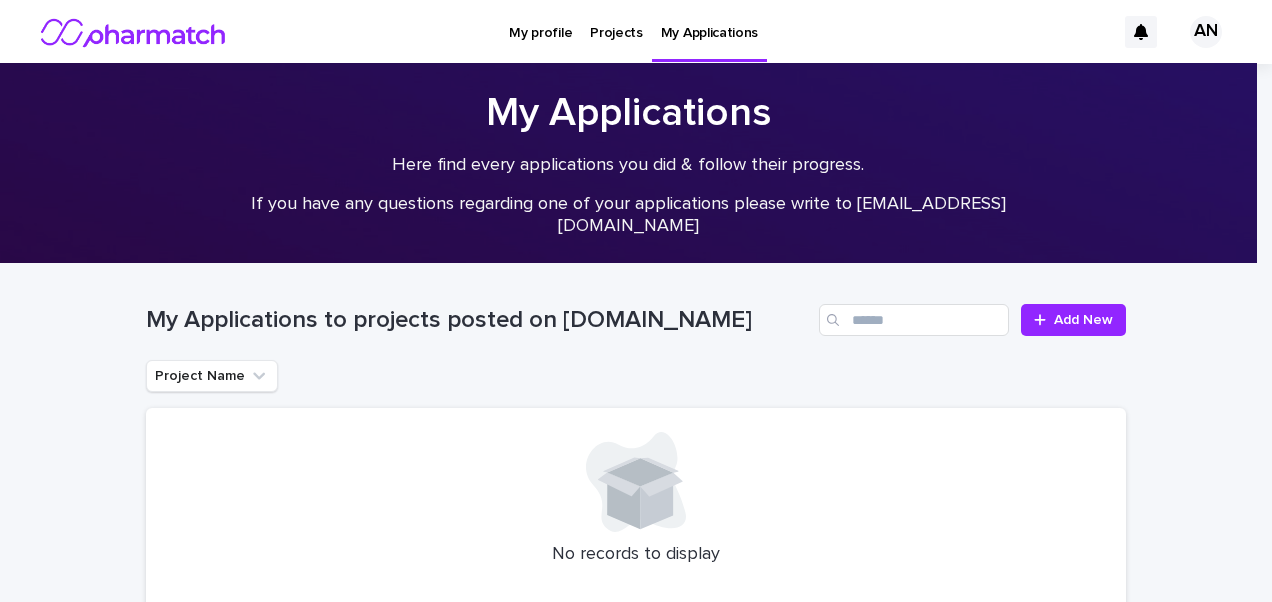 click on "AN" at bounding box center (1206, 32) 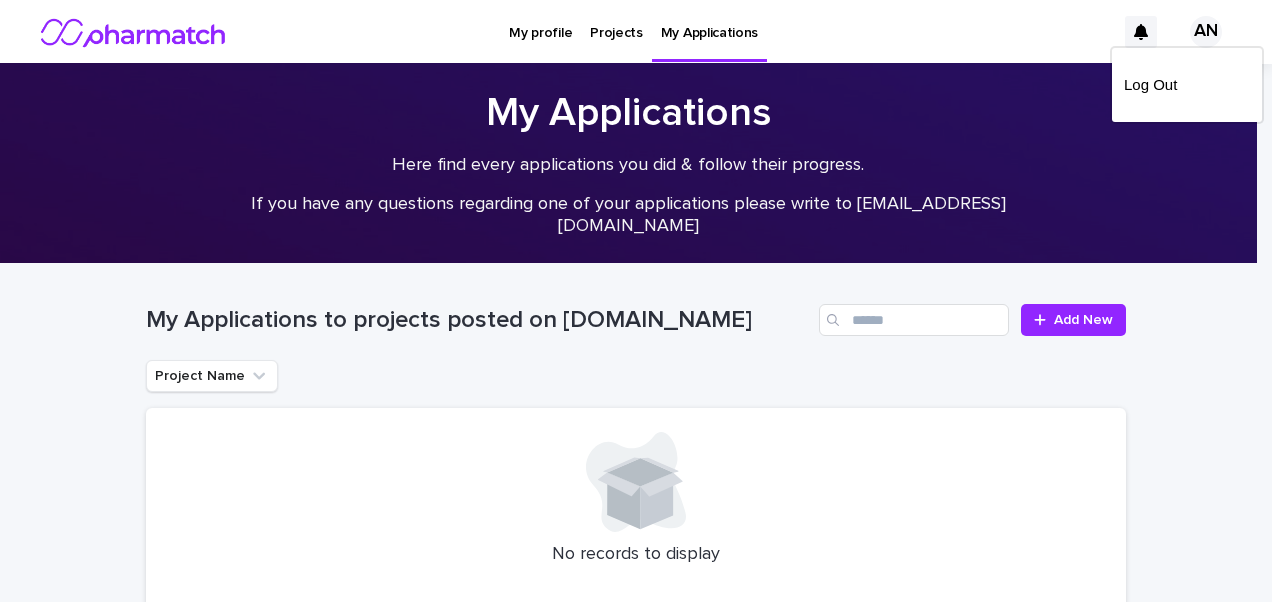 click at bounding box center (636, 32) 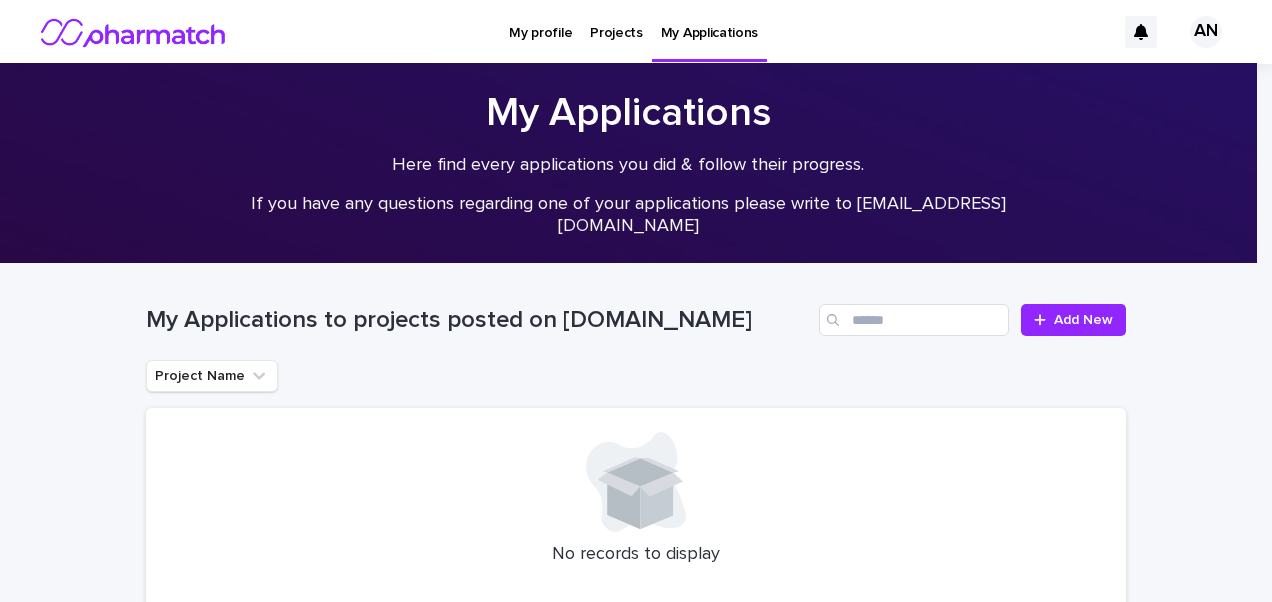 click on "My profile" at bounding box center [540, 21] 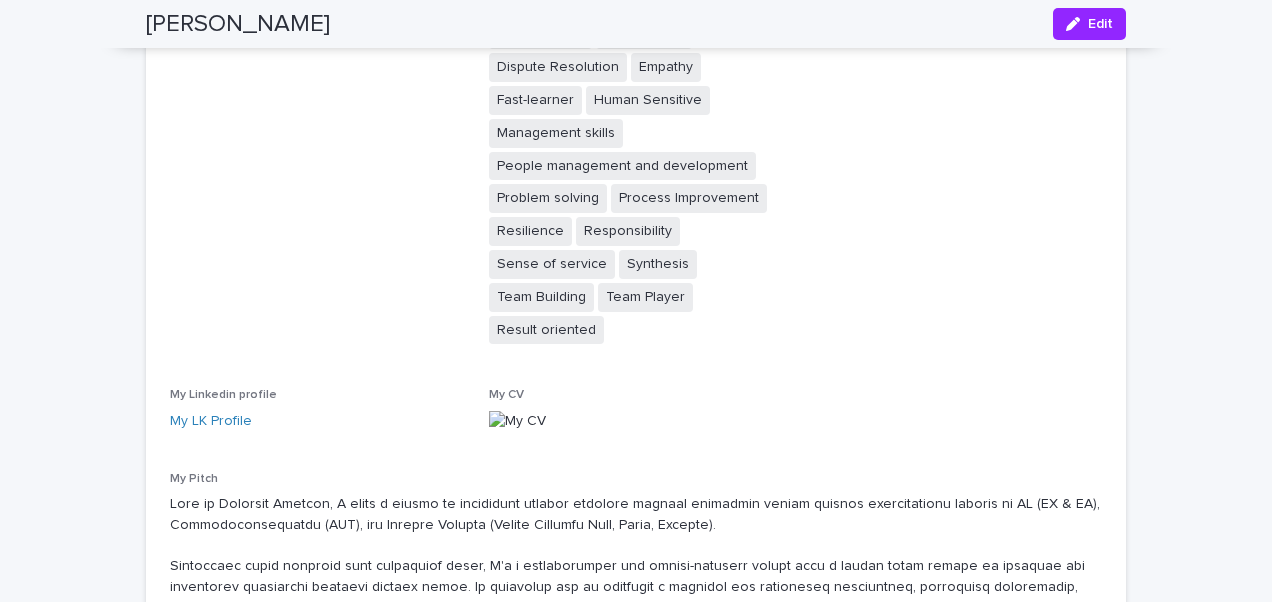 scroll, scrollTop: 1800, scrollLeft: 0, axis: vertical 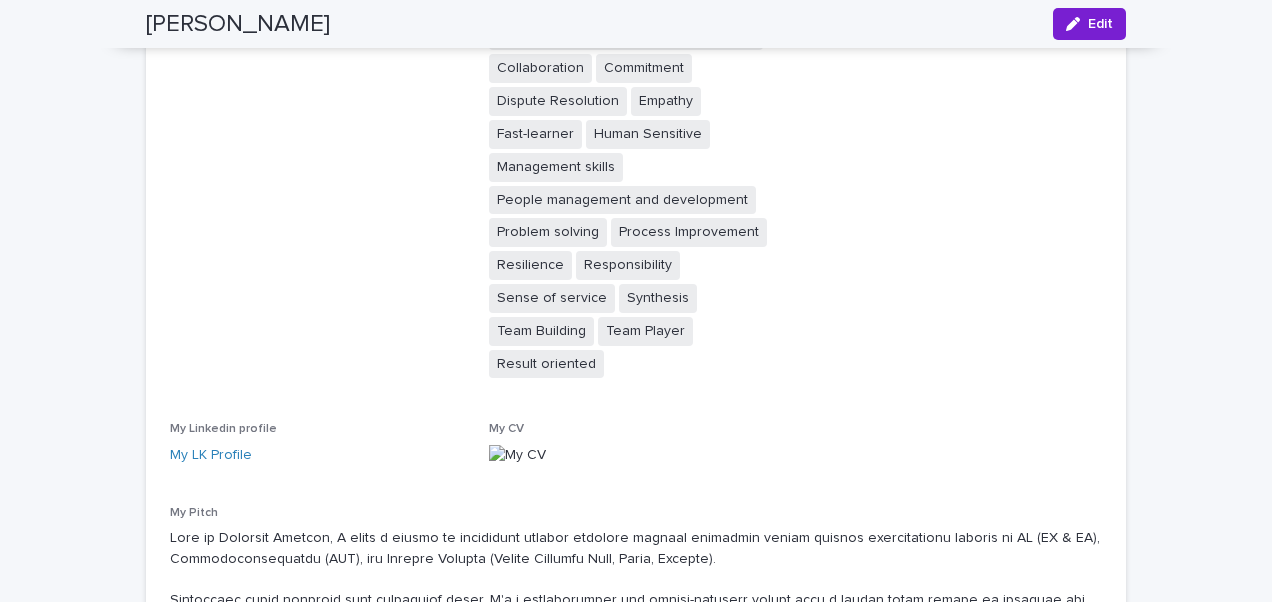 click on "Edit" at bounding box center [1100, 24] 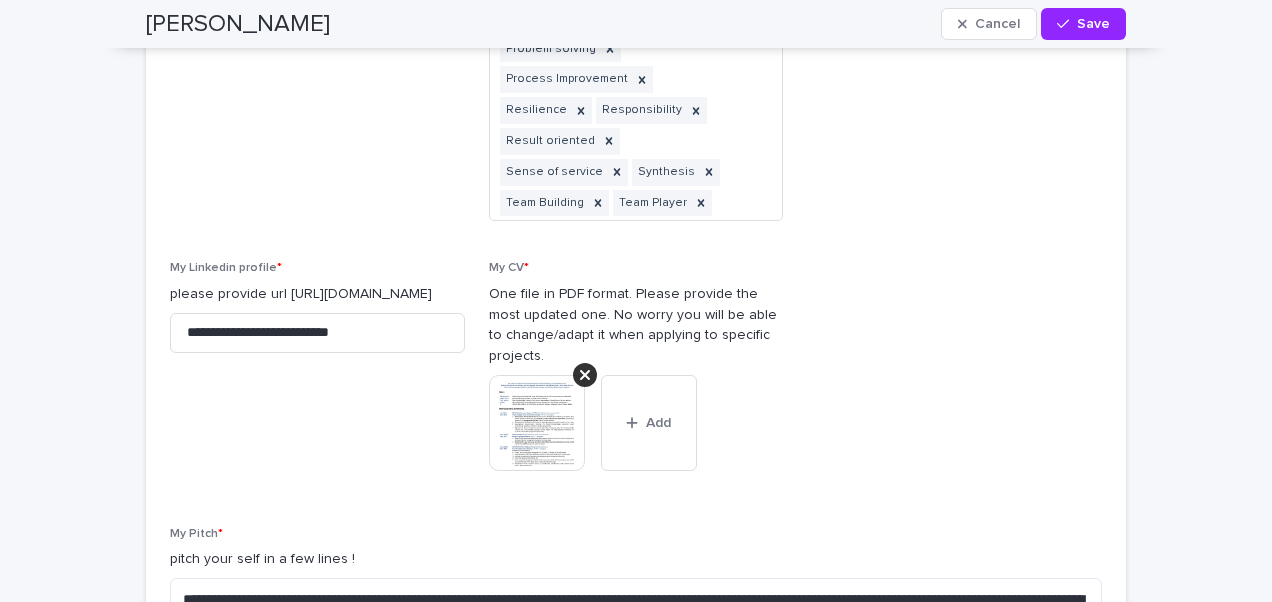 scroll, scrollTop: 2350, scrollLeft: 0, axis: vertical 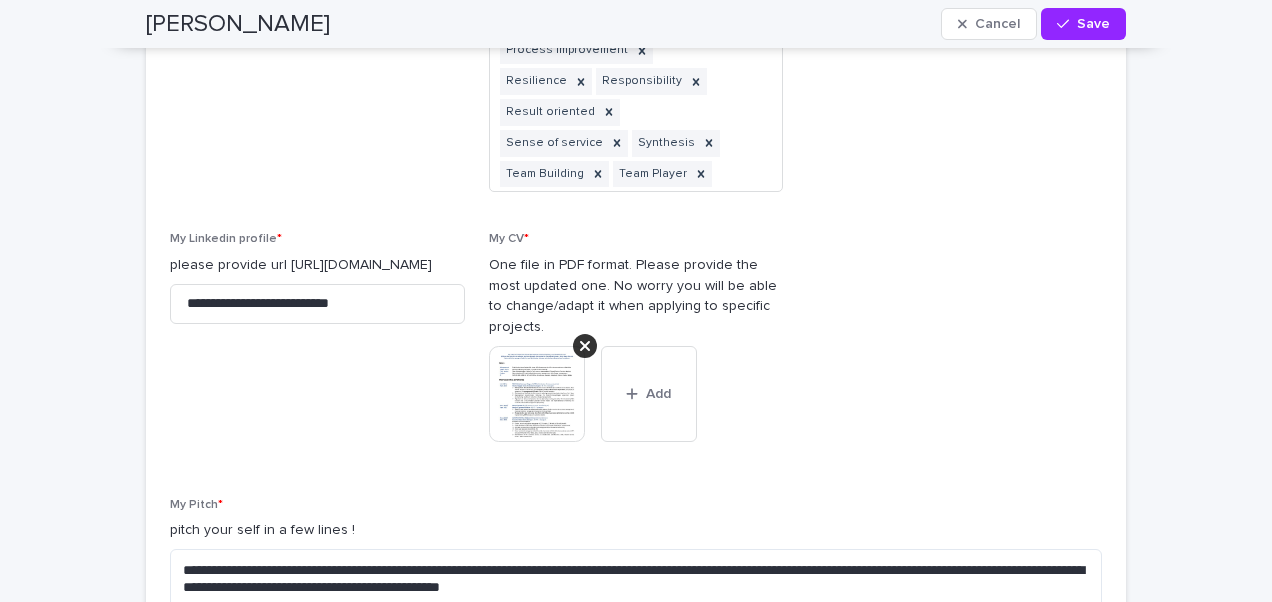 click at bounding box center [537, 394] 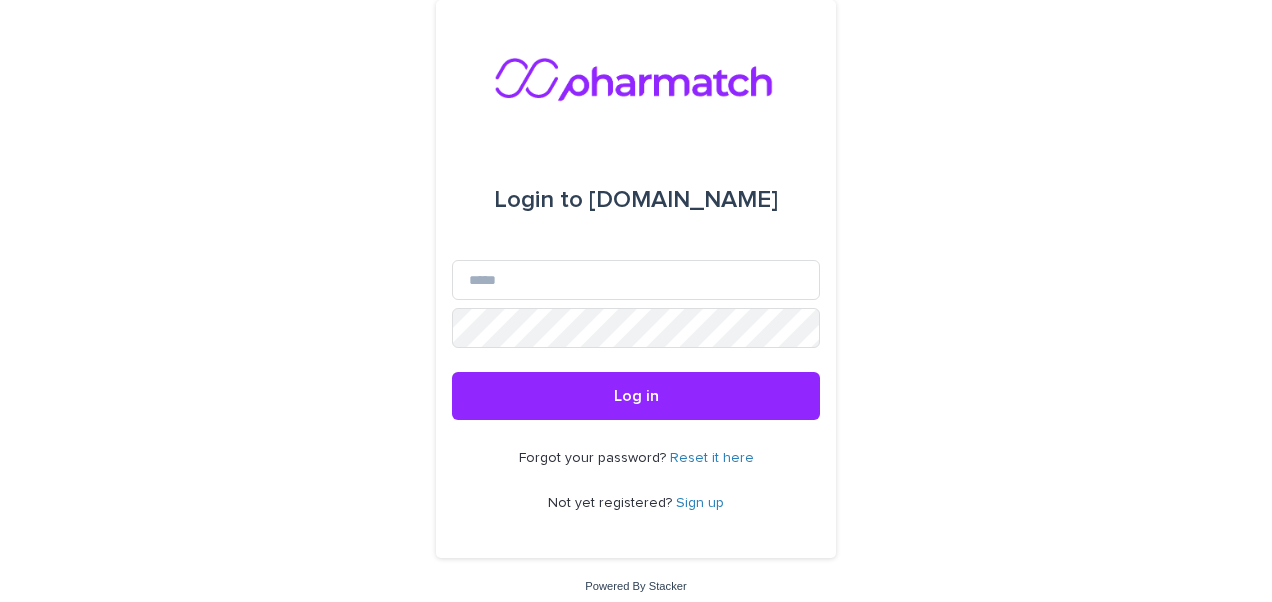 scroll, scrollTop: 0, scrollLeft: 0, axis: both 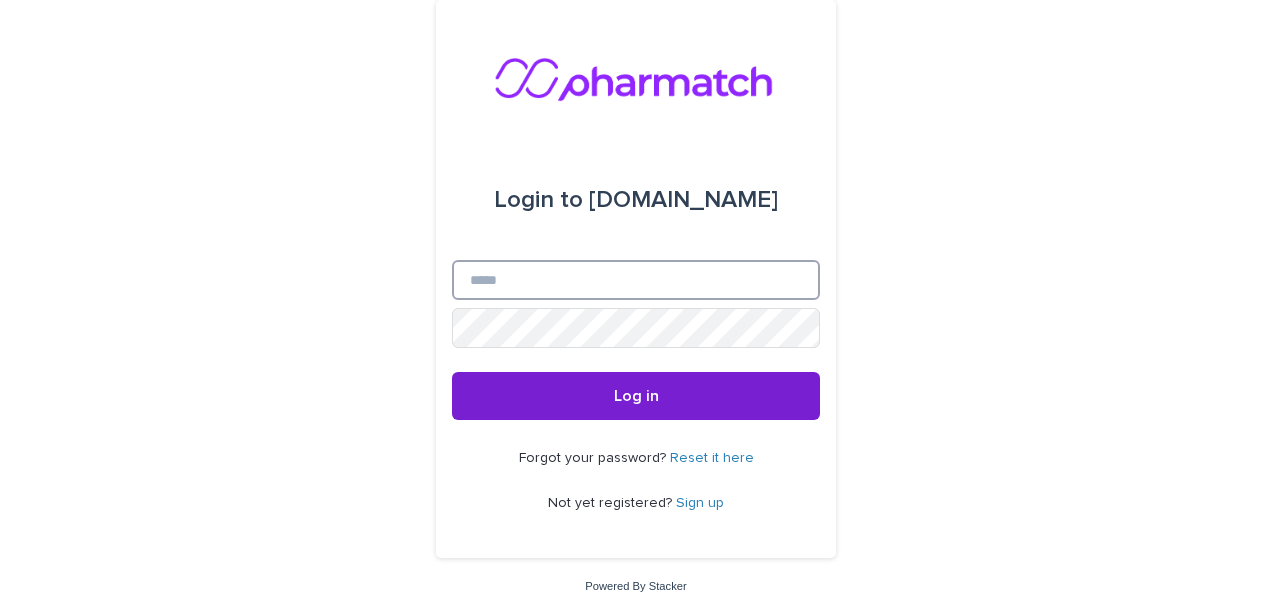 type on "**********" 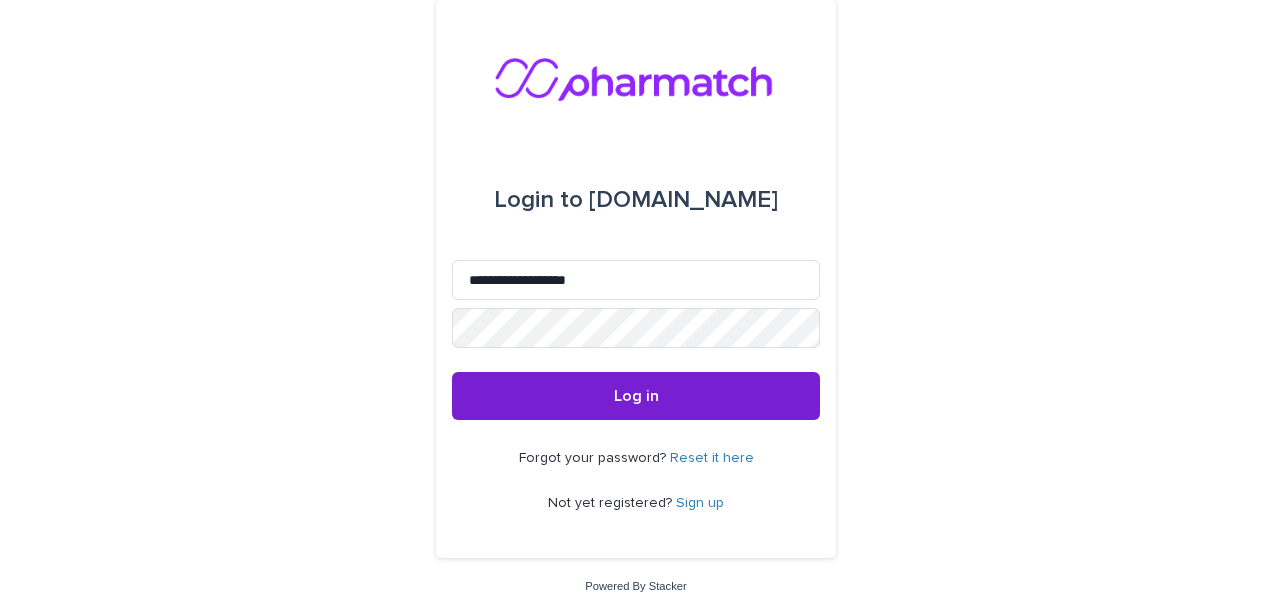 click on "Log in" at bounding box center (636, 396) 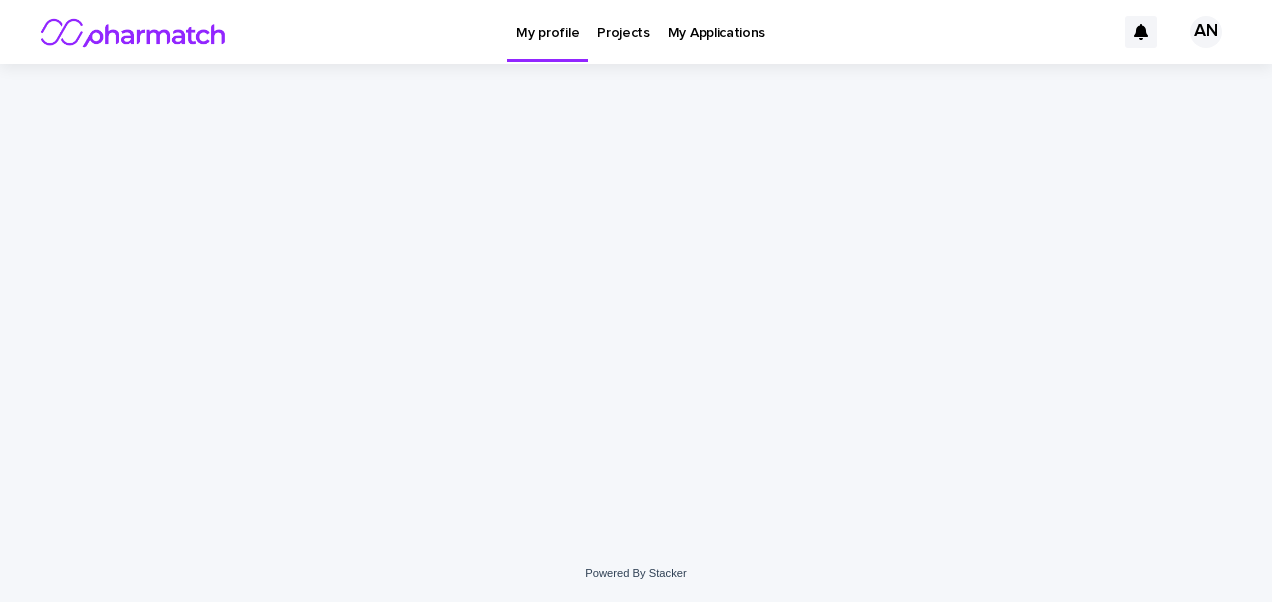 scroll, scrollTop: 0, scrollLeft: 0, axis: both 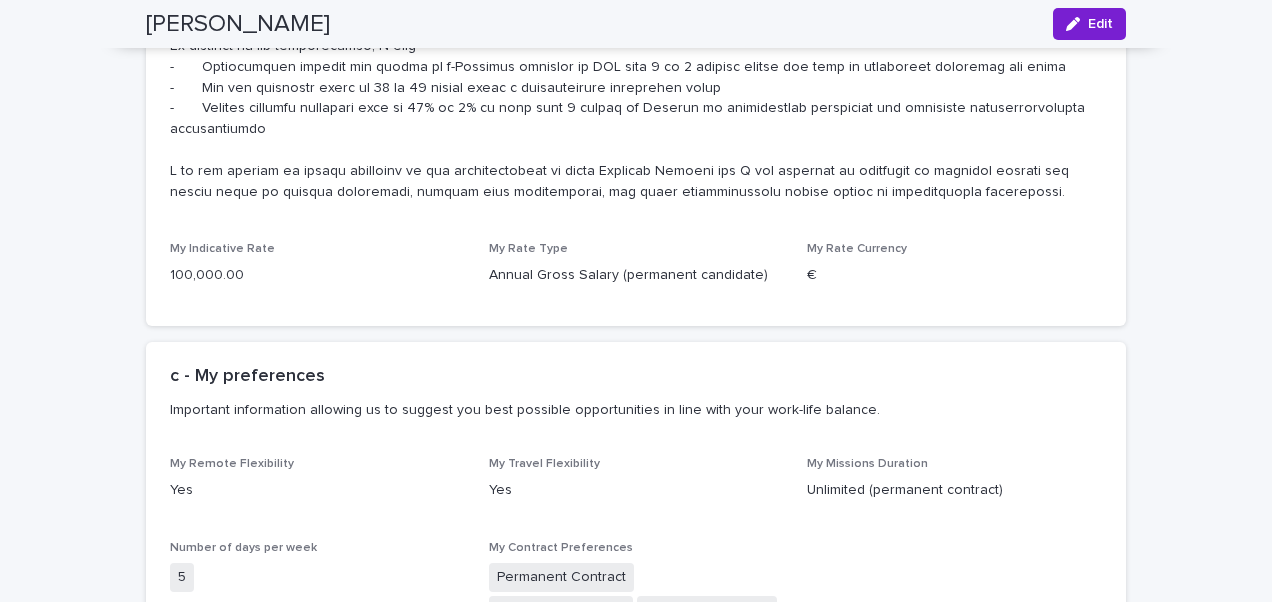 click on "Edit" at bounding box center [1100, 24] 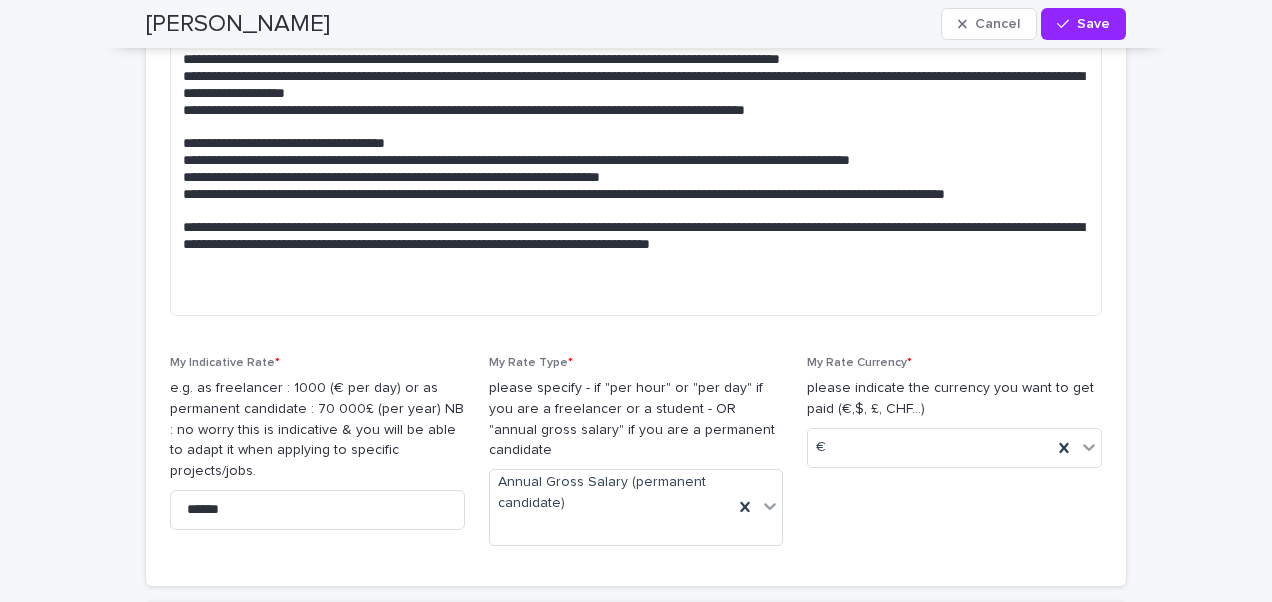 scroll, scrollTop: 2959, scrollLeft: 0, axis: vertical 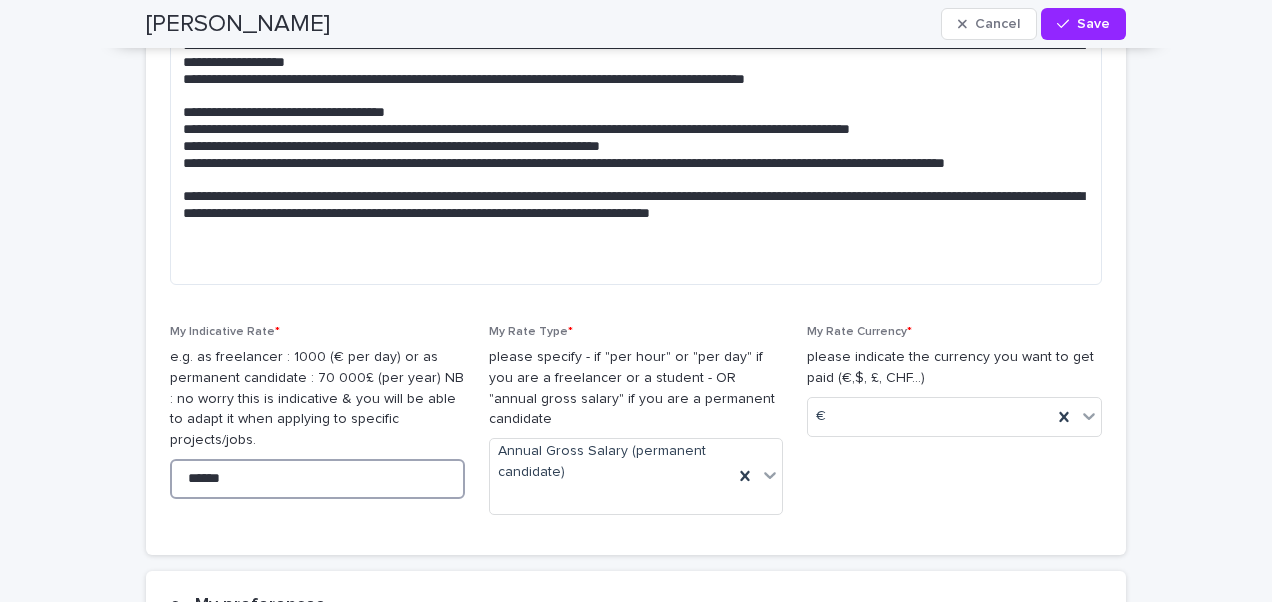 drag, startPoint x: 292, startPoint y: 438, endPoint x: -4, endPoint y: 443, distance: 296.04224 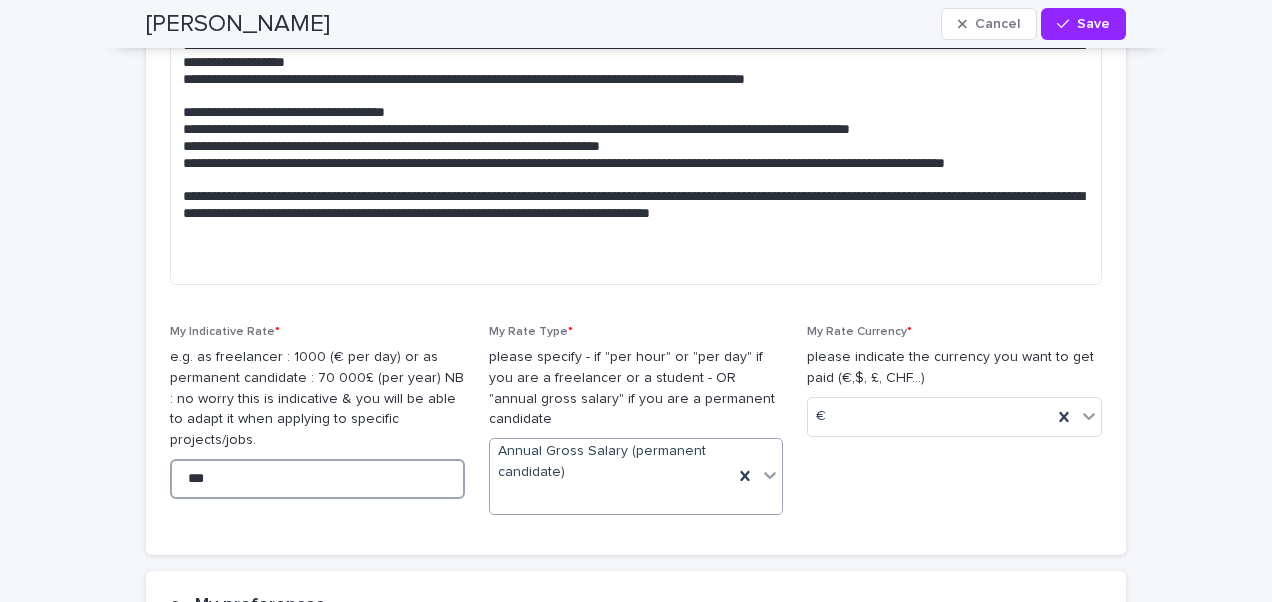 type on "***" 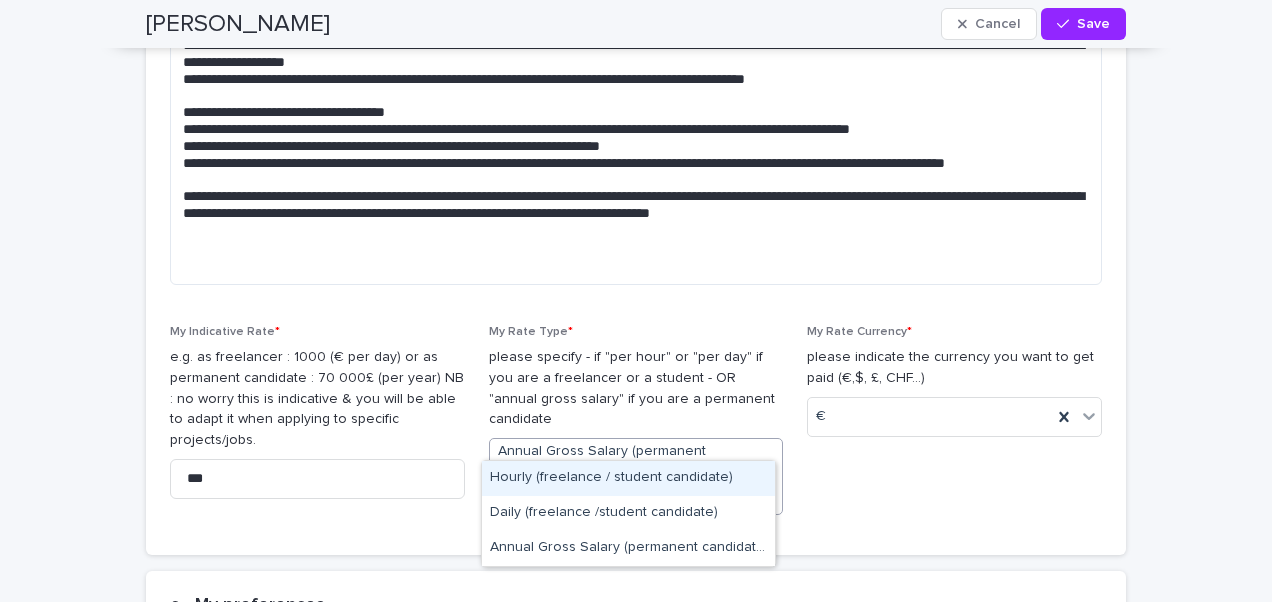 click 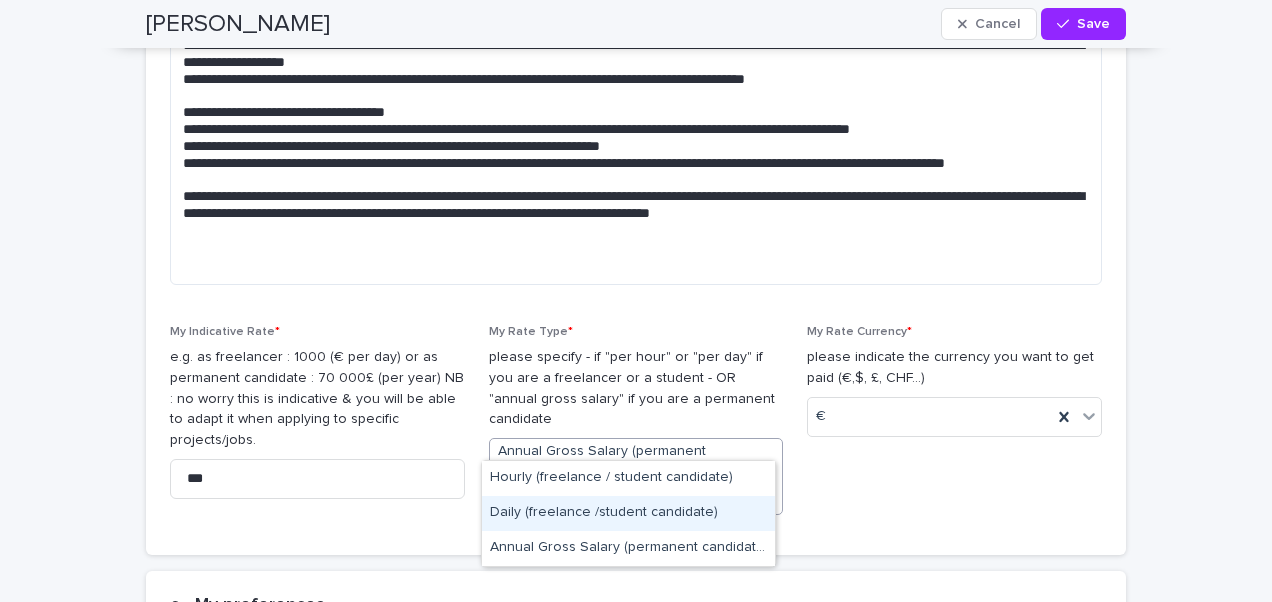 drag, startPoint x: 745, startPoint y: 494, endPoint x: 741, endPoint y: 505, distance: 11.7046995 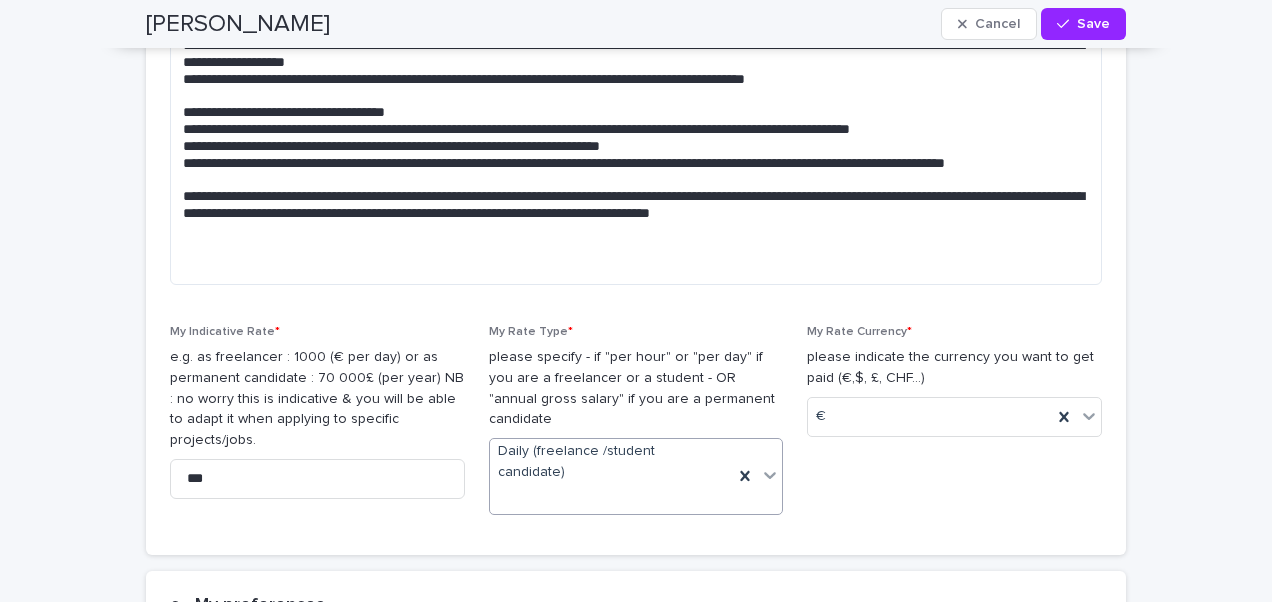 click on "**********" at bounding box center [636, -485] 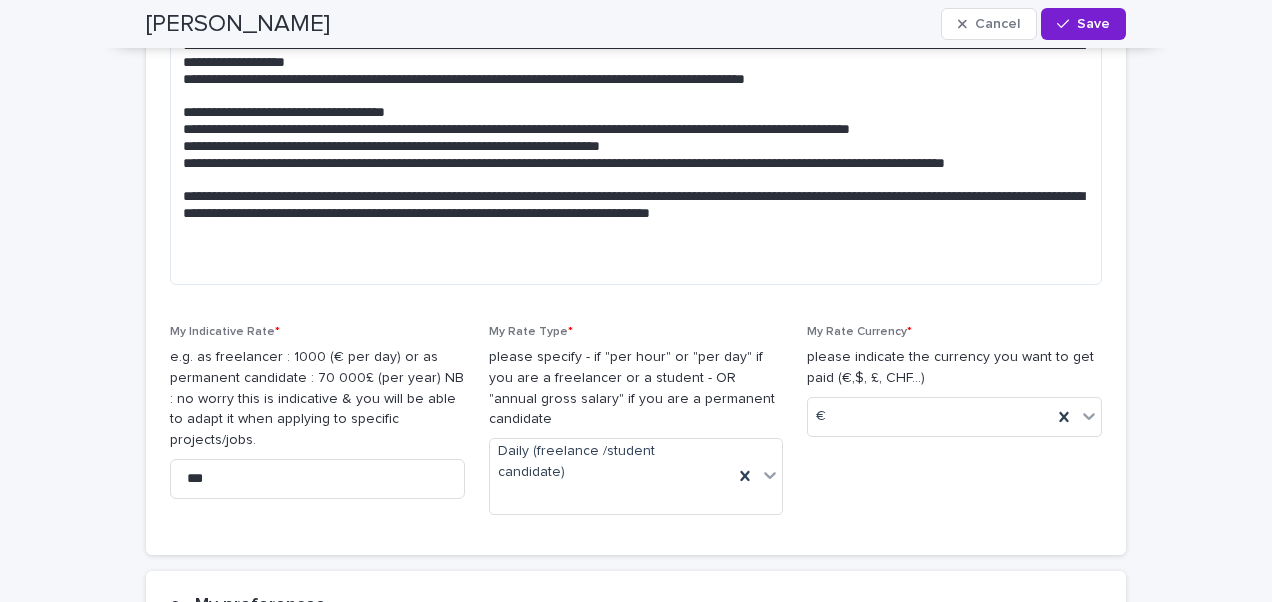 click on "Save" at bounding box center [1093, 24] 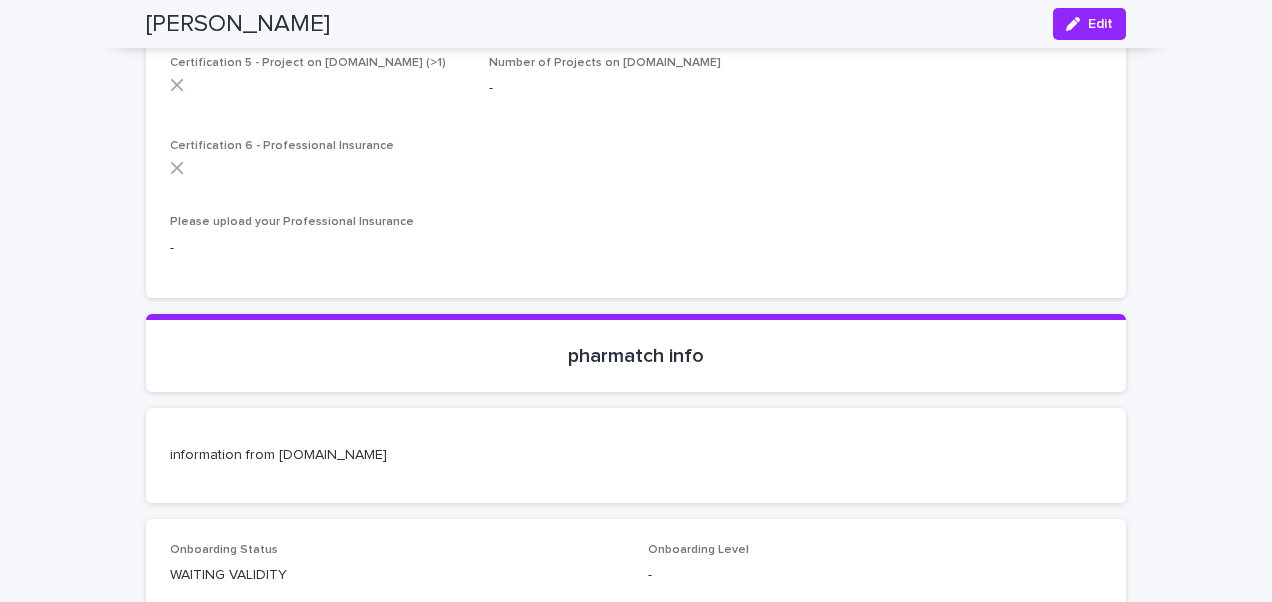 scroll, scrollTop: 3659, scrollLeft: 0, axis: vertical 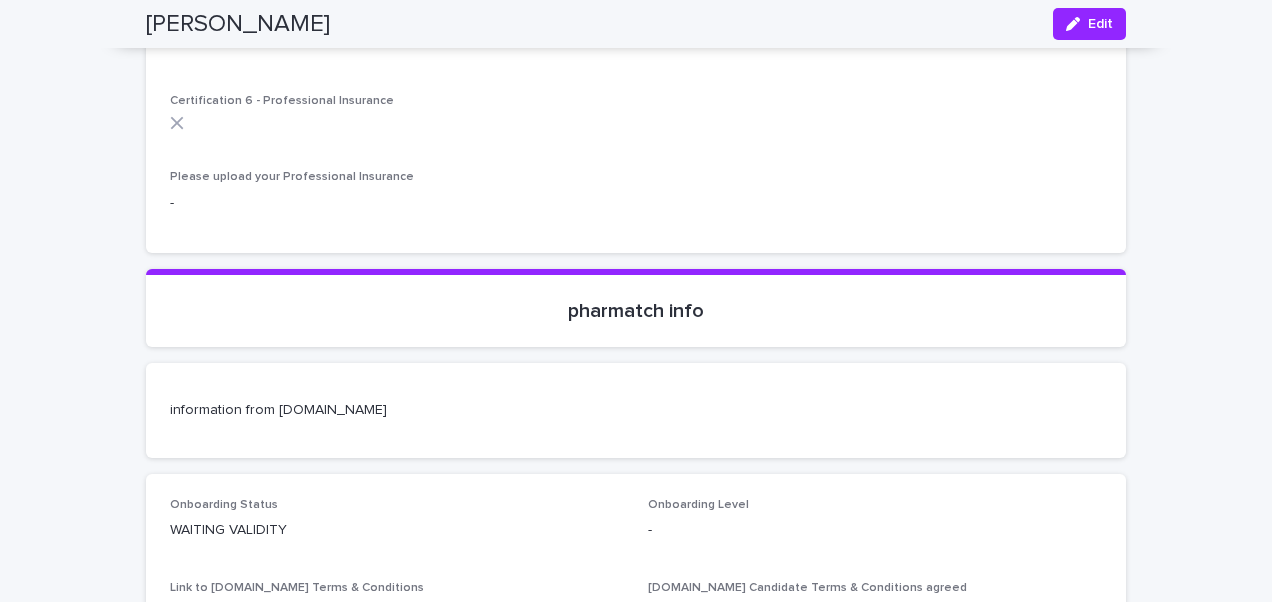 click on "pharmatch info" at bounding box center [636, 311] 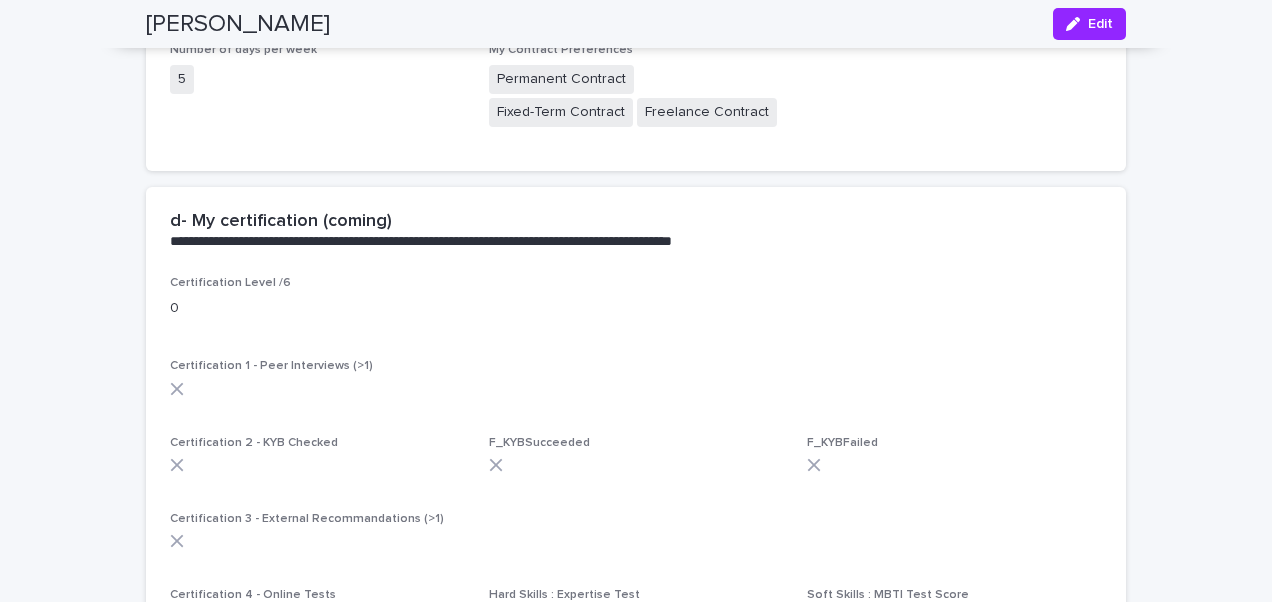 scroll, scrollTop: 2959, scrollLeft: 0, axis: vertical 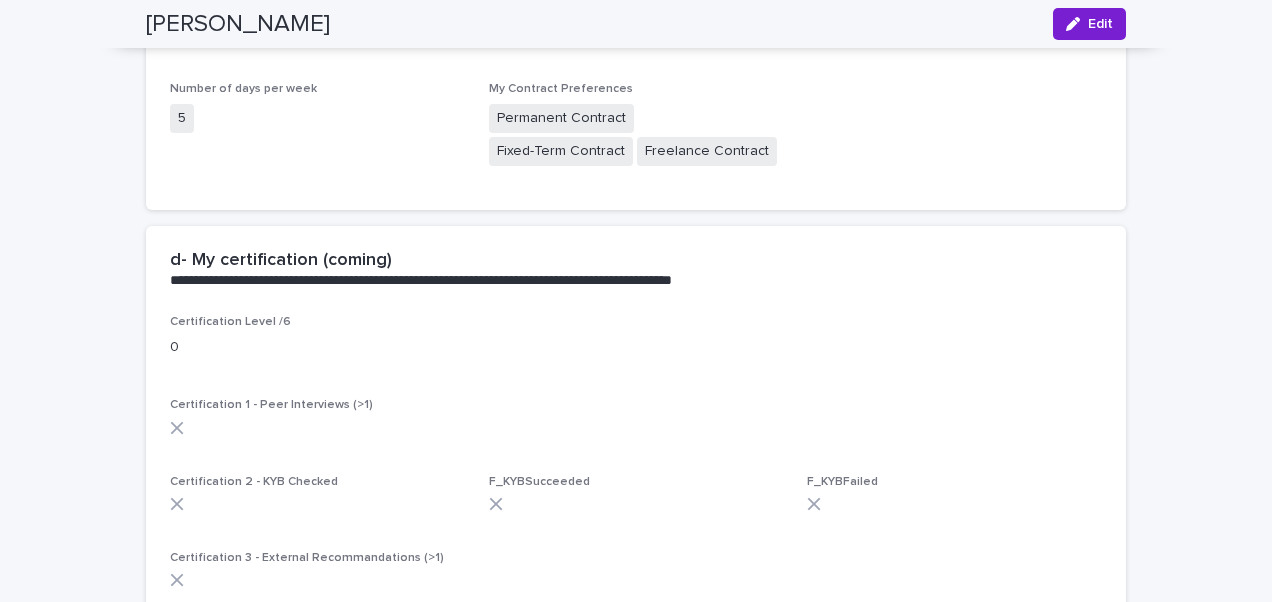click on "Edit" at bounding box center [1089, 24] 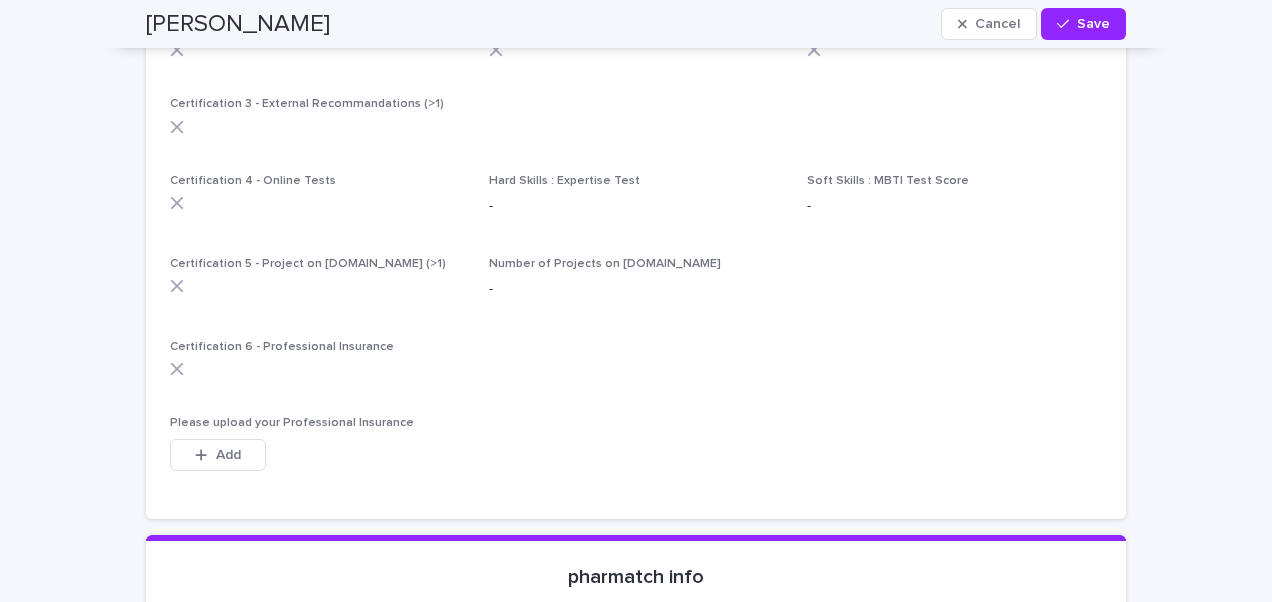 scroll, scrollTop: 4159, scrollLeft: 0, axis: vertical 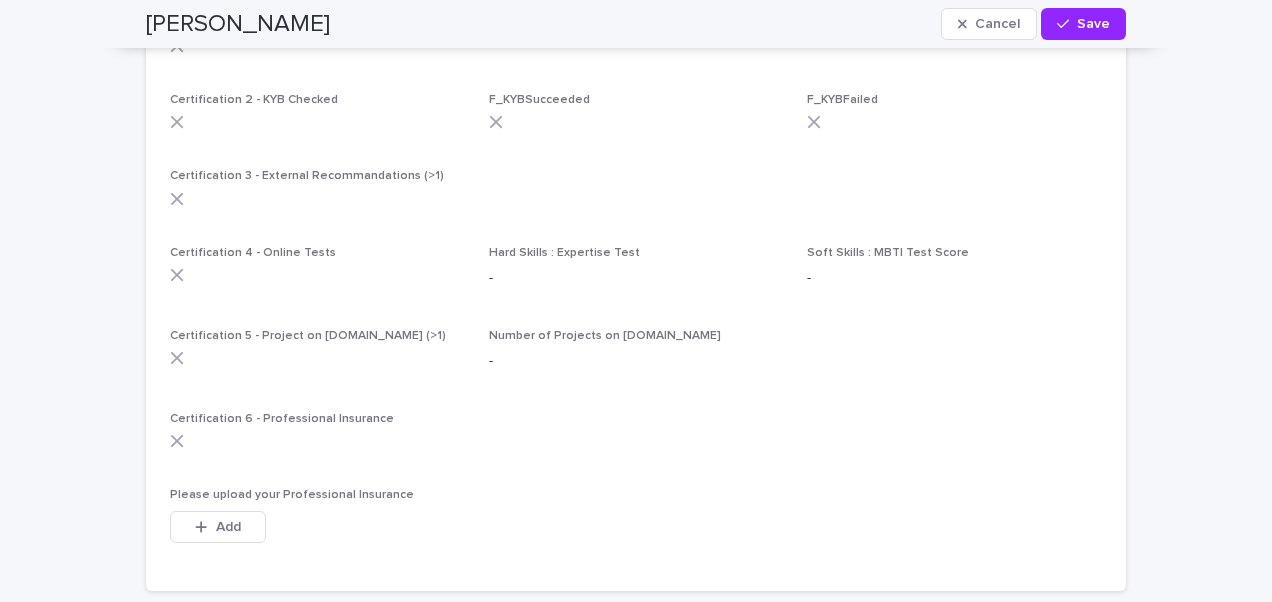 click 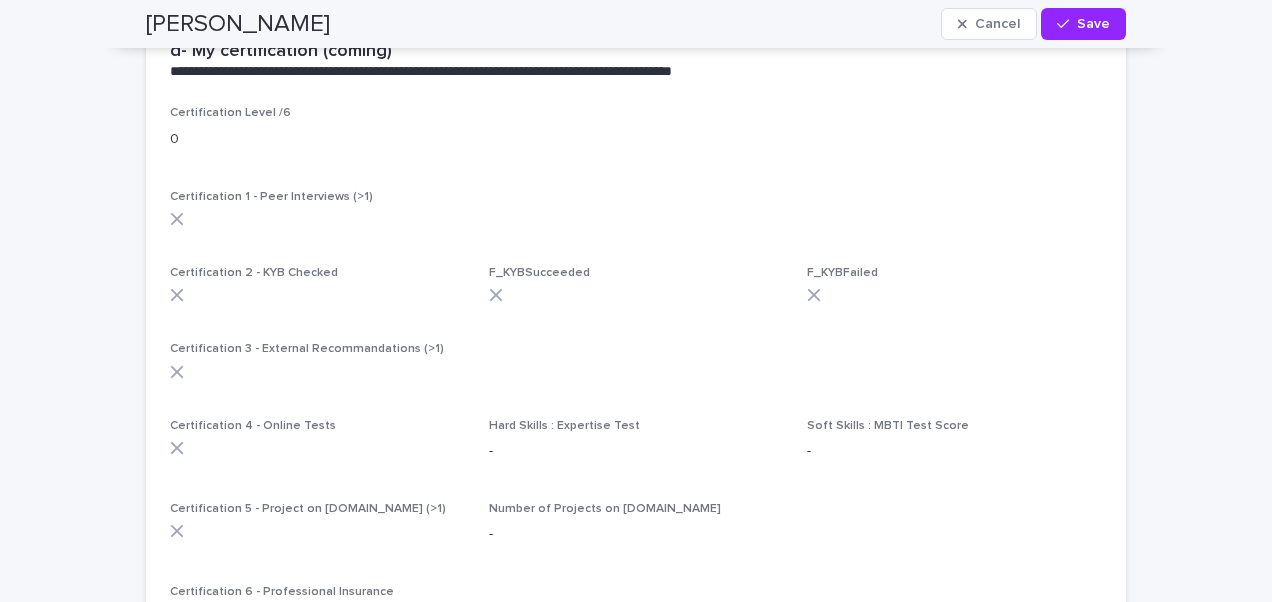 scroll, scrollTop: 3959, scrollLeft: 0, axis: vertical 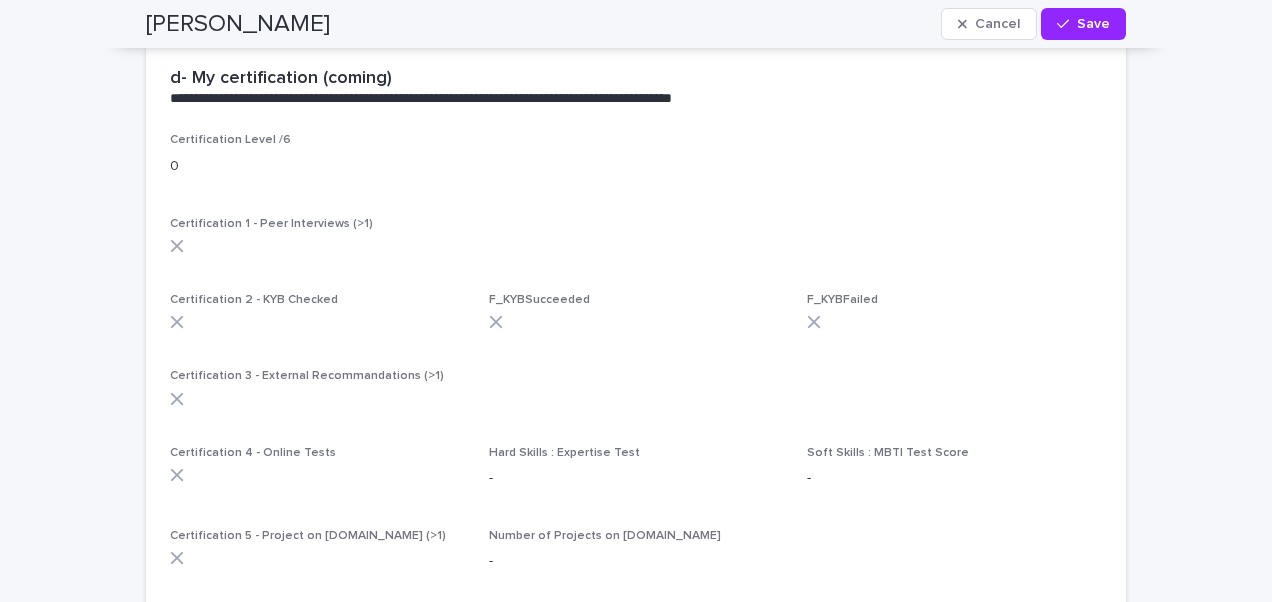 click 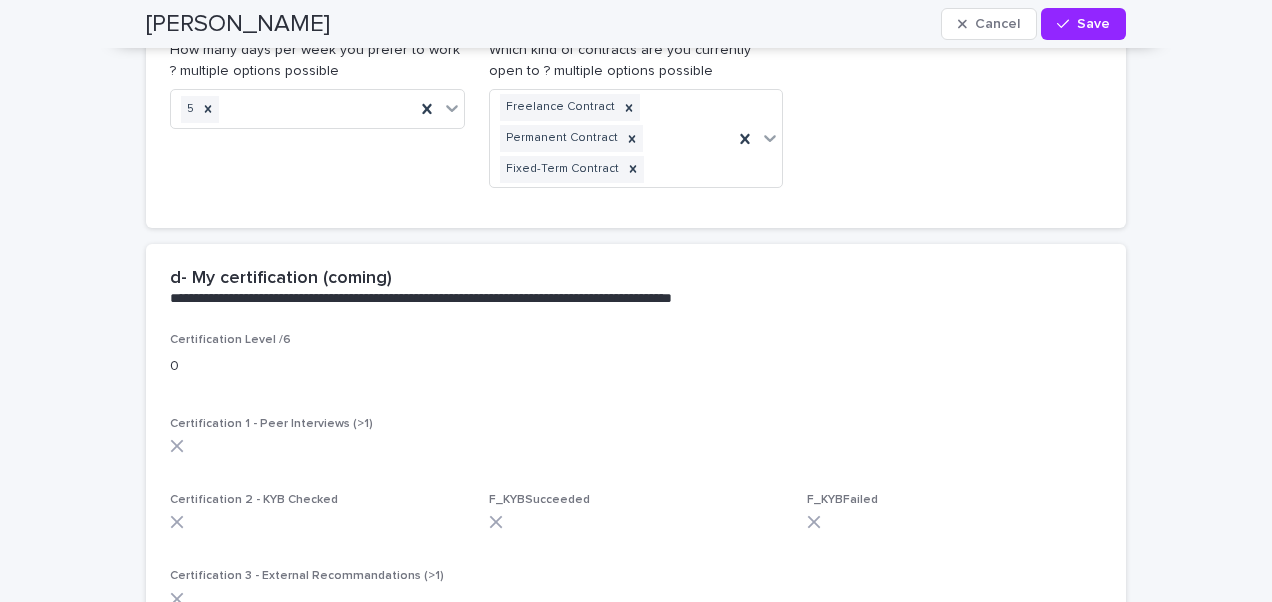 click on "Certification Level /6 0 Certification 1 - Peer Interviews (>1) Certification 2 - KYB Checked F_KYBSucceeded  F_KYBFailed Certification 3 - External Recommandations (>1) Certification 4 - Online Tests Hard Skills : Expertise Test - Soft Skills : MBTI Test Score - Certification 5 - Project on pharmatch.co (>1) Number of Projects on pharmatch.co - Certification 6 - Professional Insurance Please upload your Professional Insurance This file cannot be opened Download File Add" at bounding box center [636, 662] 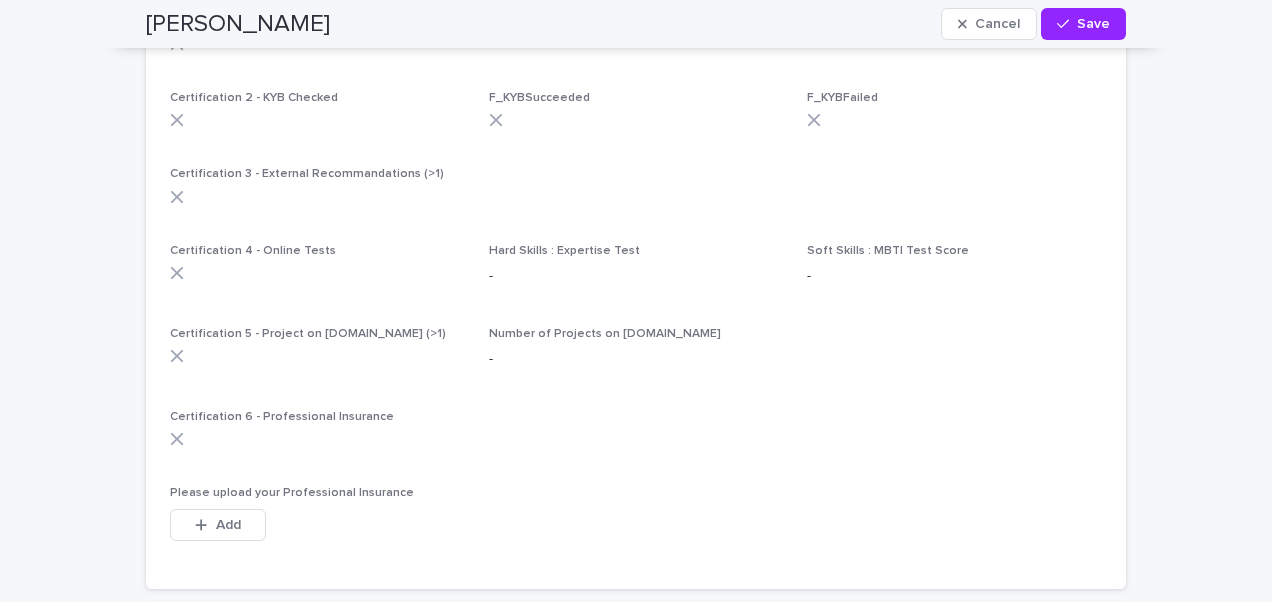 scroll, scrollTop: 4259, scrollLeft: 0, axis: vertical 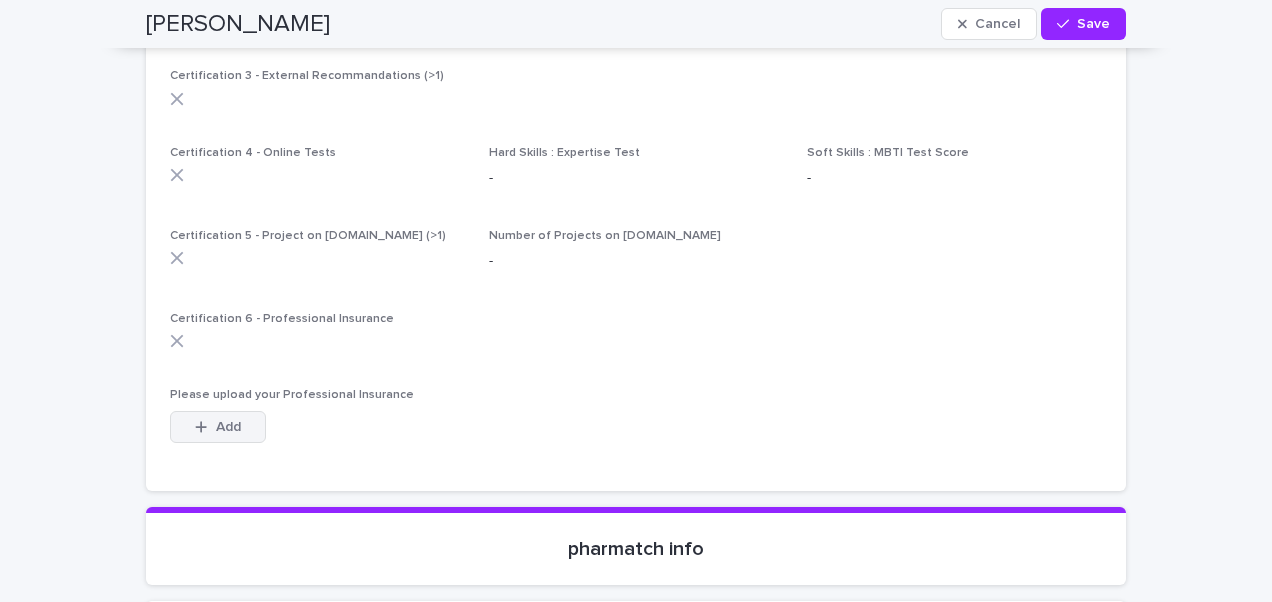 click on "Add" at bounding box center [228, 427] 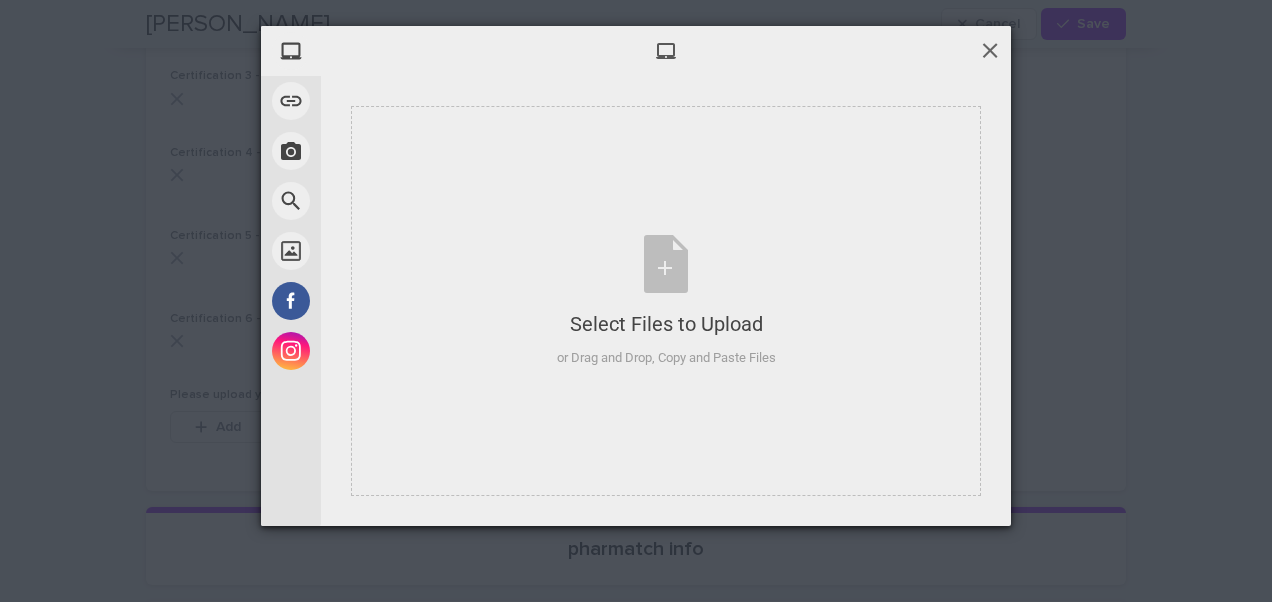 click at bounding box center [990, 50] 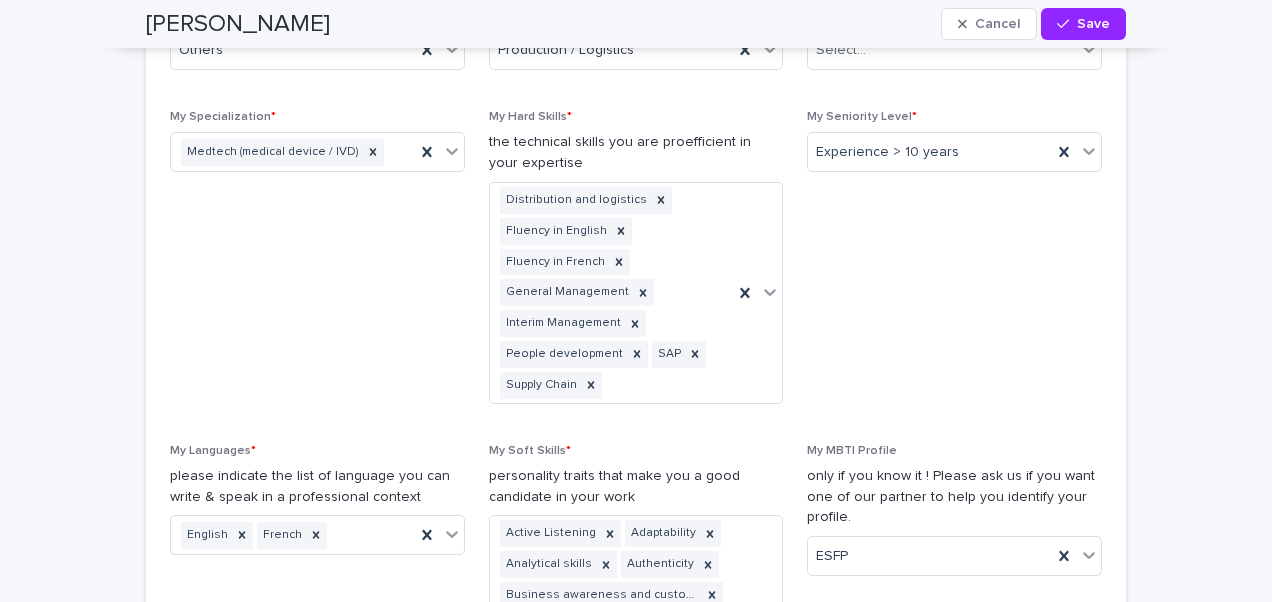 scroll, scrollTop: 1459, scrollLeft: 0, axis: vertical 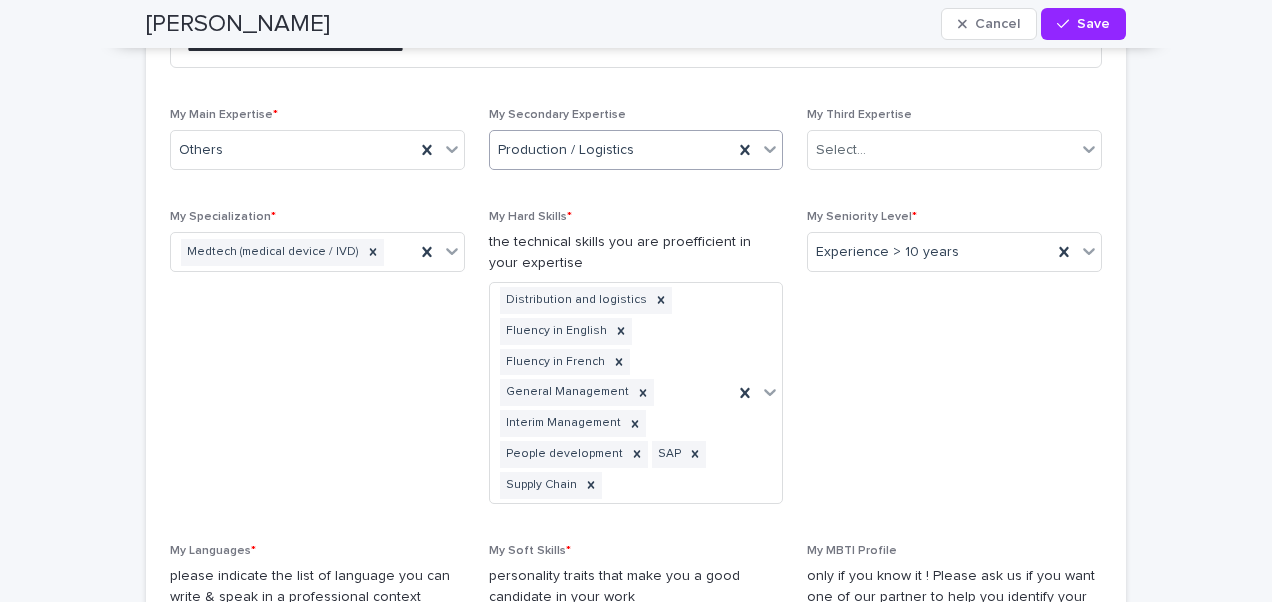 click 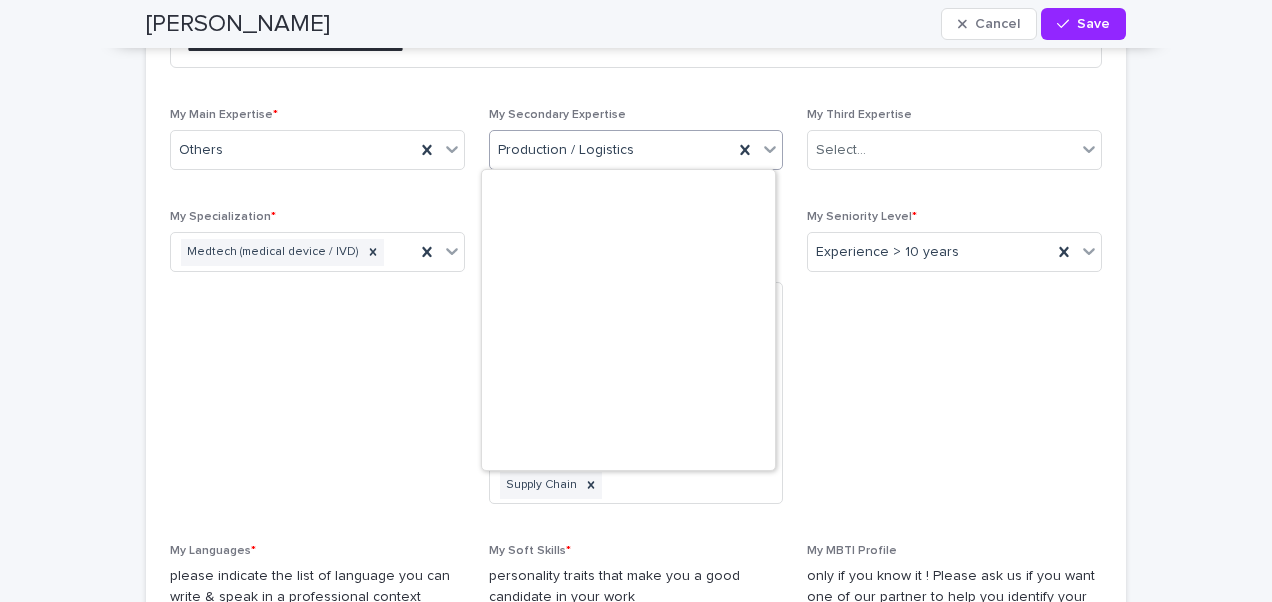 scroll, scrollTop: 1015, scrollLeft: 0, axis: vertical 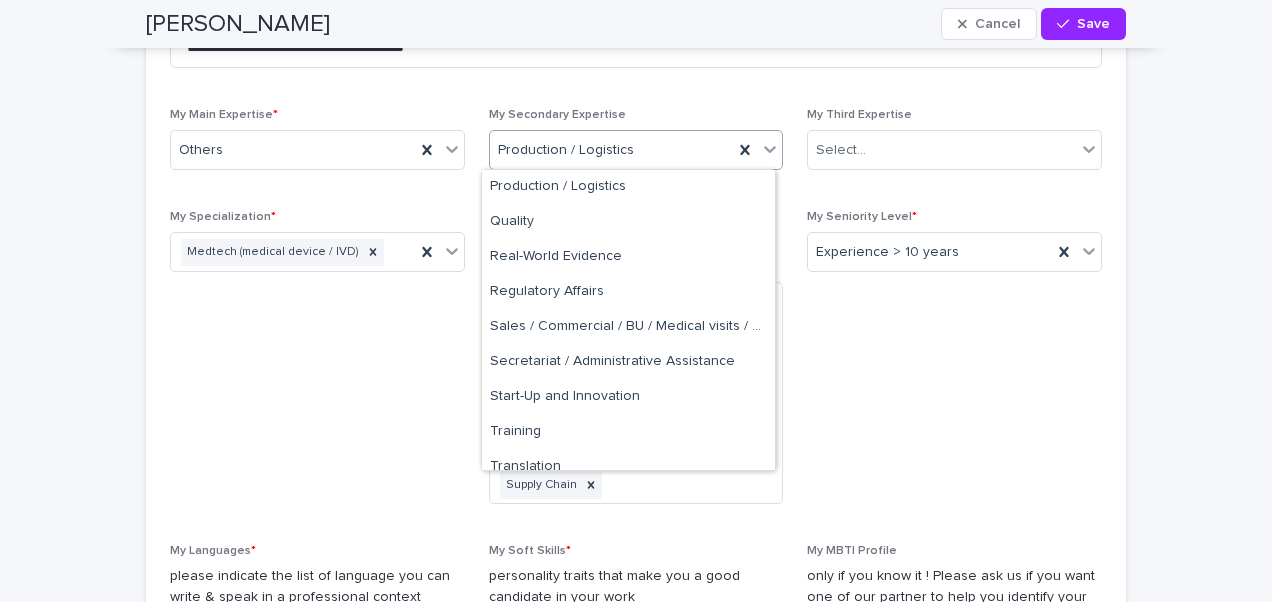 click 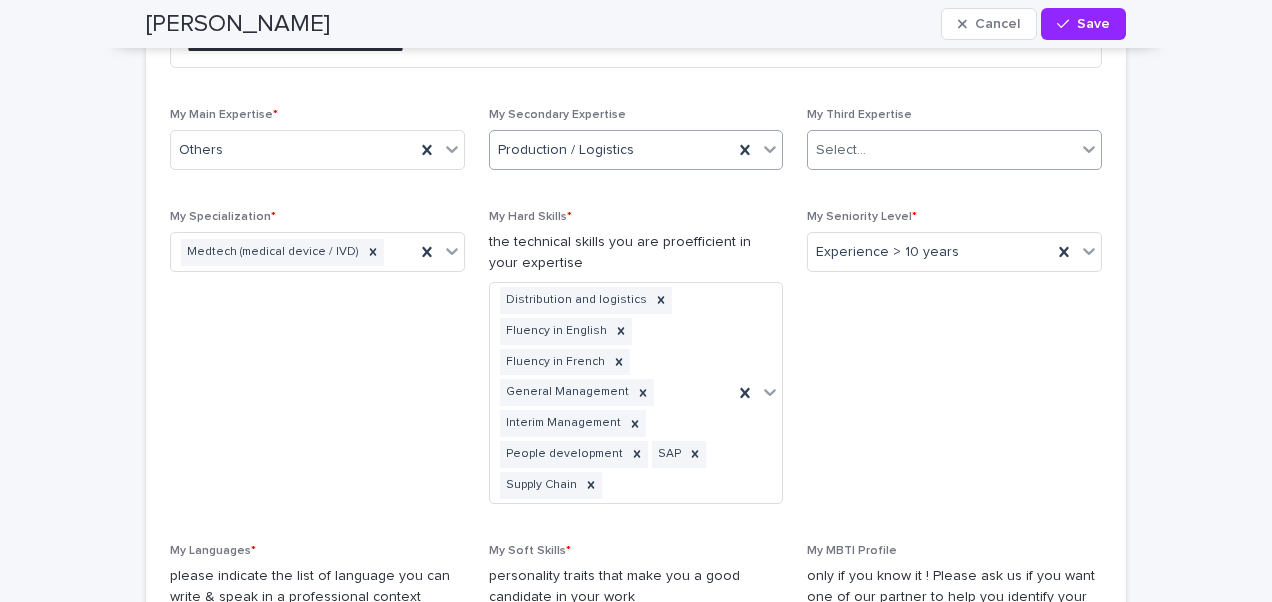 click 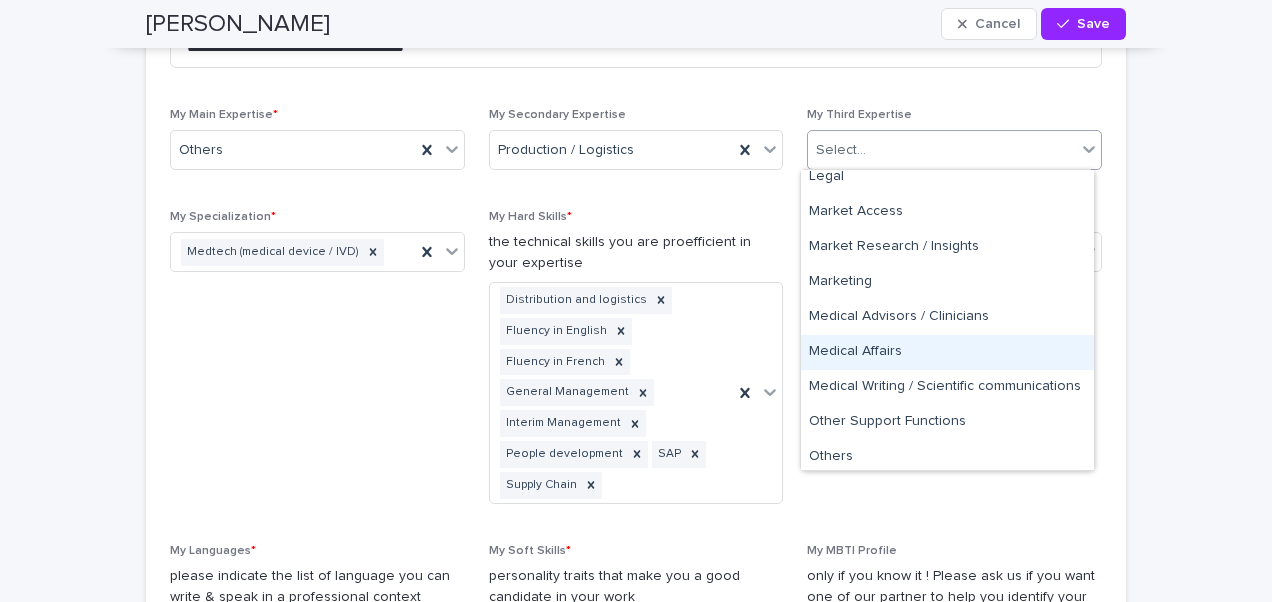 scroll, scrollTop: 600, scrollLeft: 0, axis: vertical 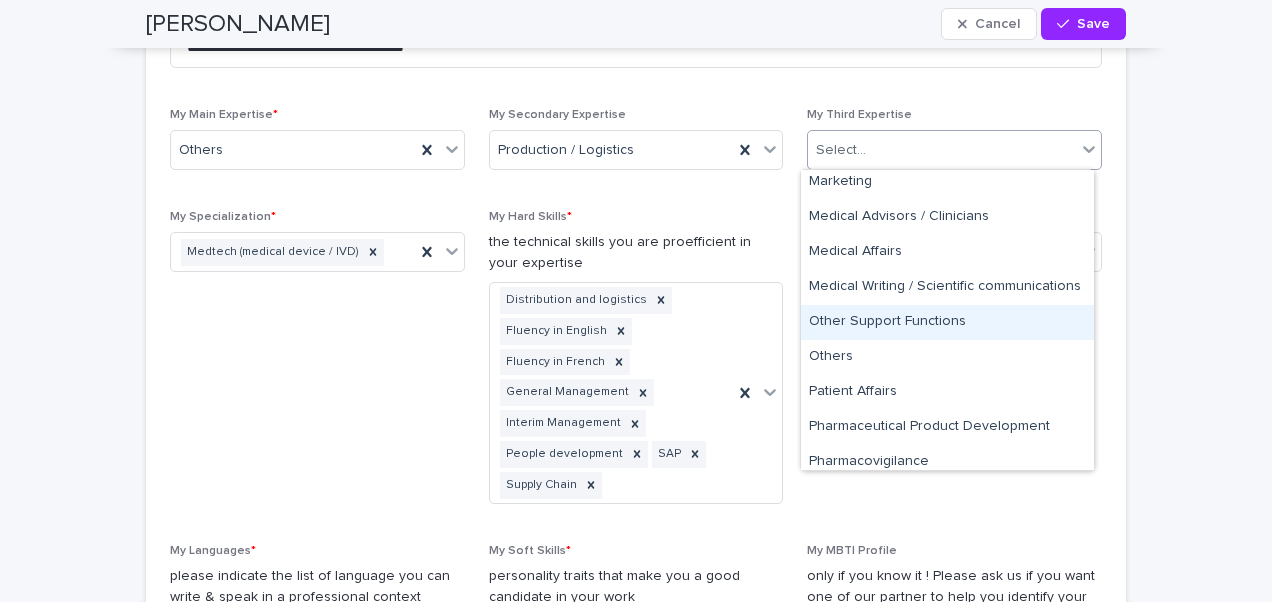 click on "Other Support Functions" at bounding box center [947, 322] 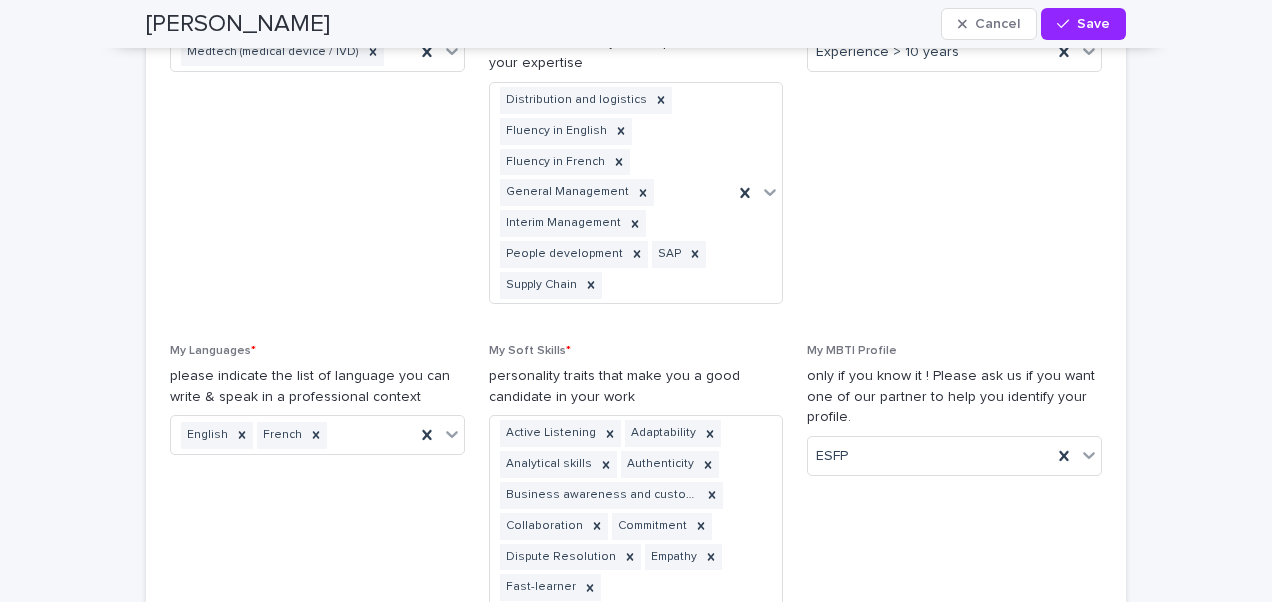 scroll, scrollTop: 1759, scrollLeft: 0, axis: vertical 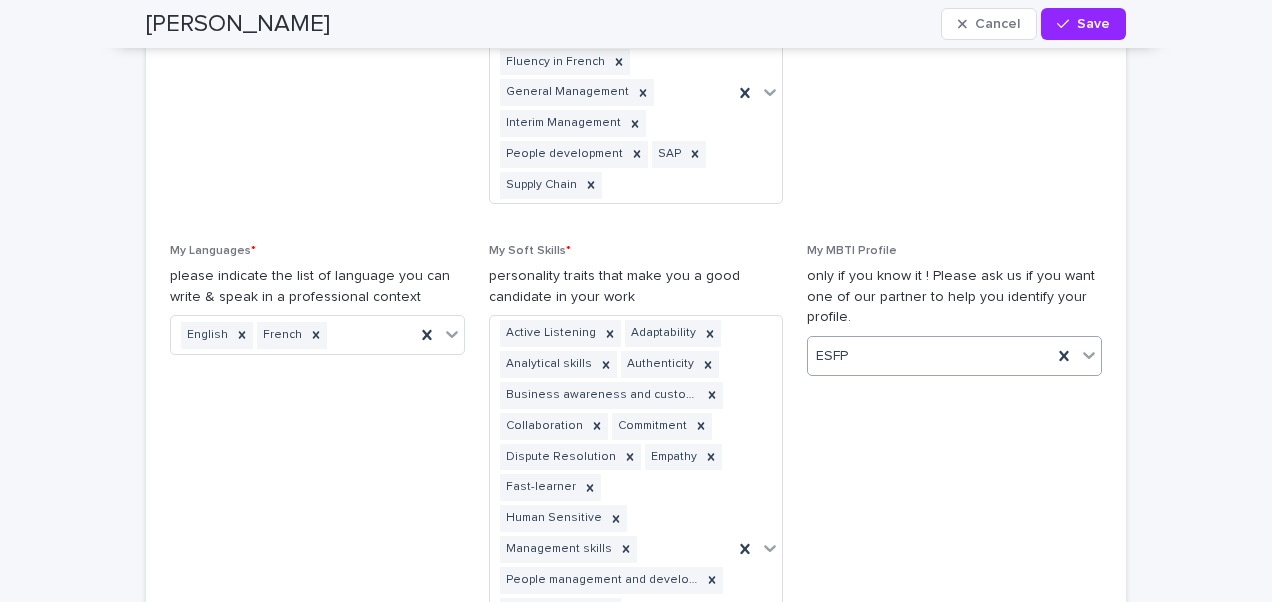 click 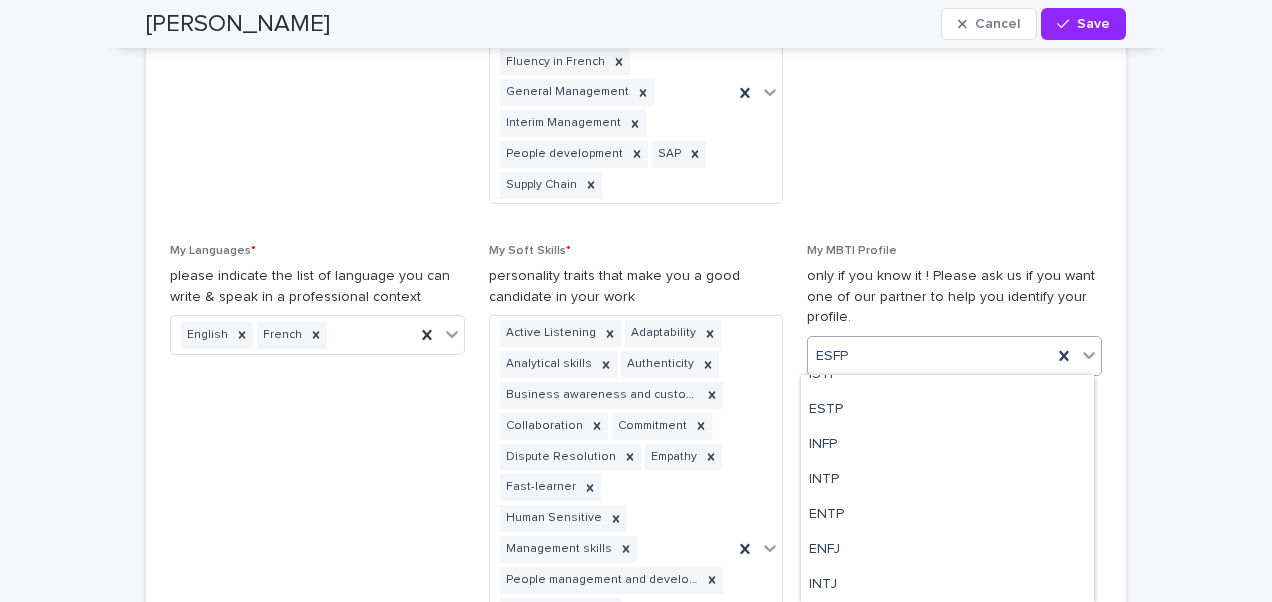 scroll, scrollTop: 332, scrollLeft: 0, axis: vertical 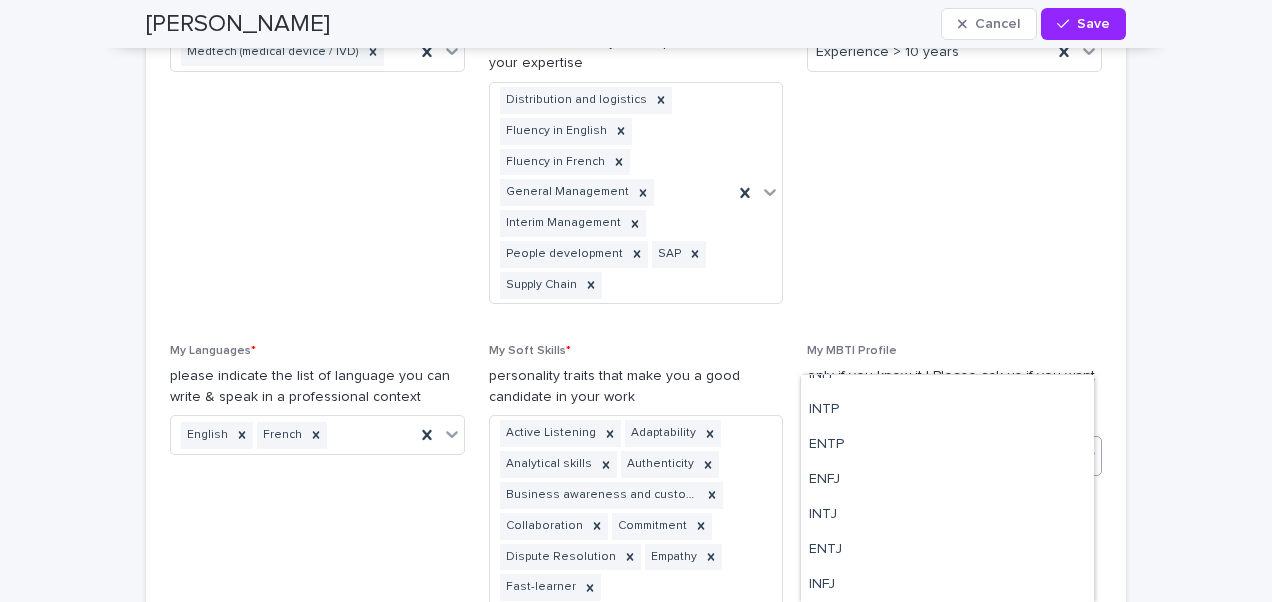 click on "My Seniority Level * Experience > 10 years" at bounding box center [954, 165] 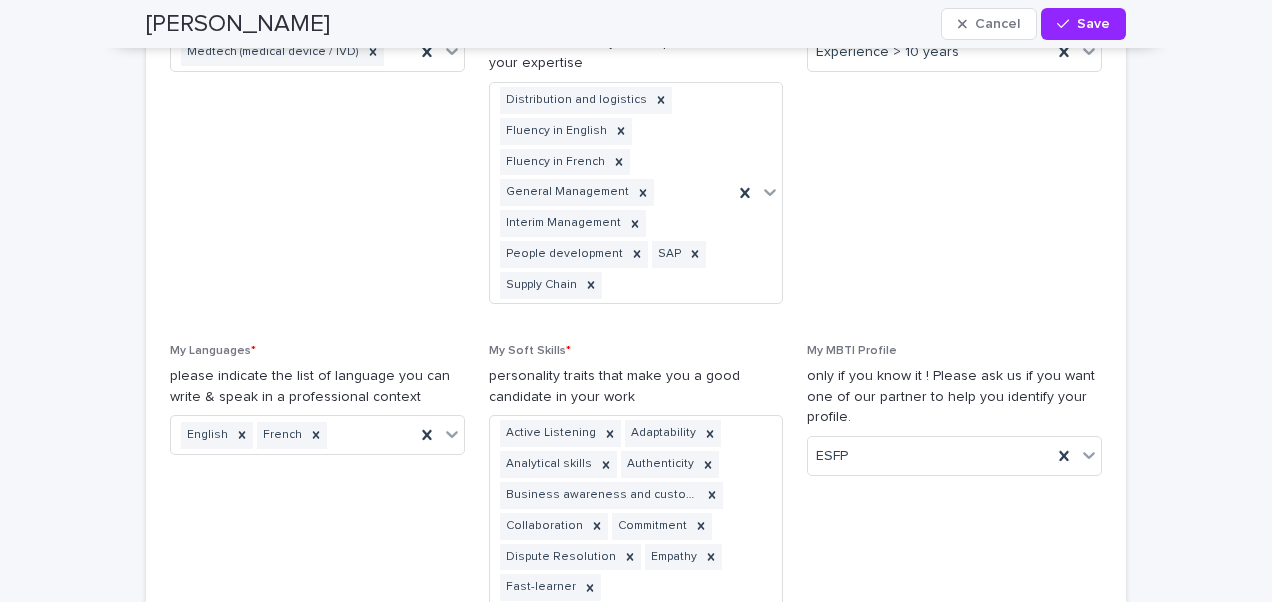 scroll, scrollTop: 1759, scrollLeft: 0, axis: vertical 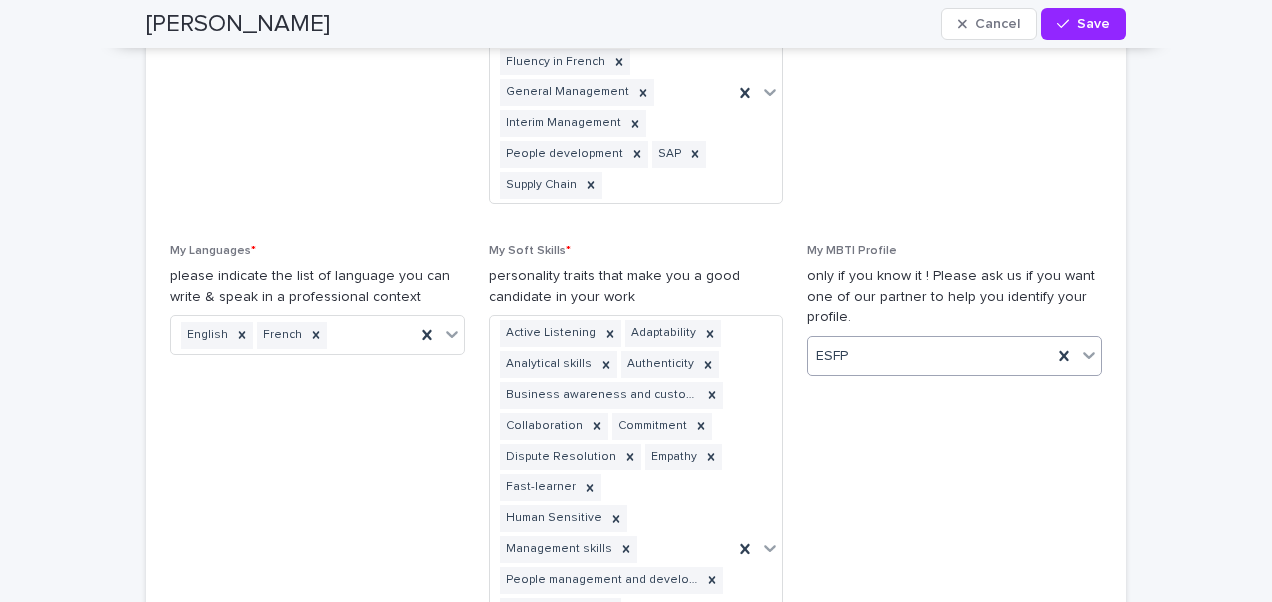 click 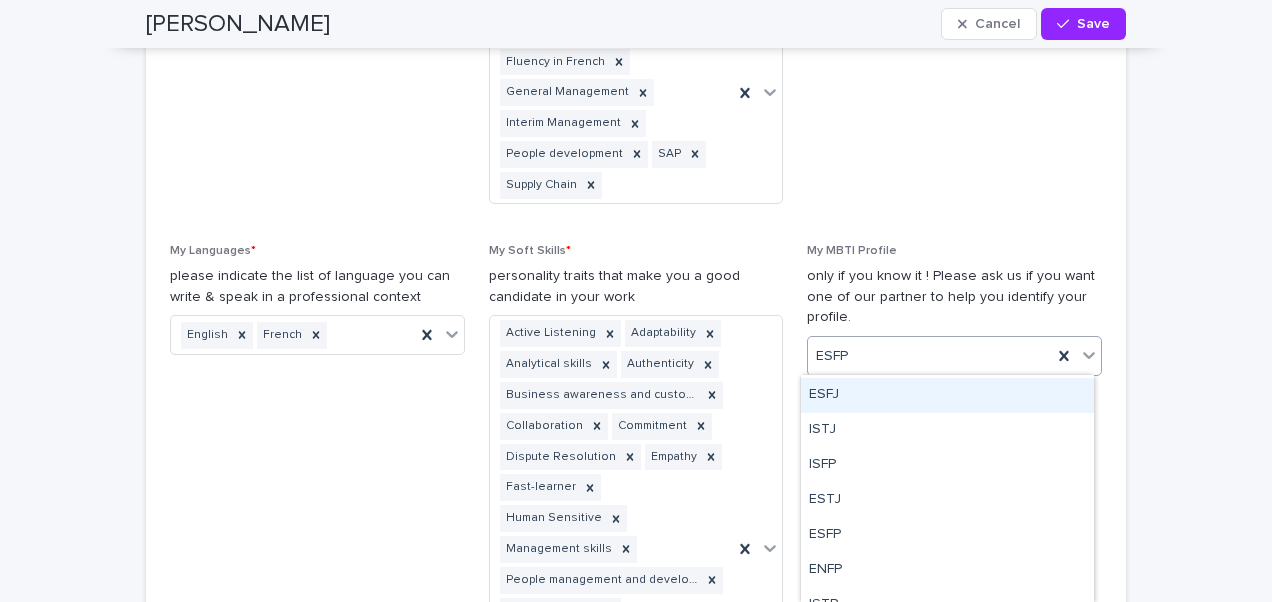 scroll, scrollTop: 0, scrollLeft: 0, axis: both 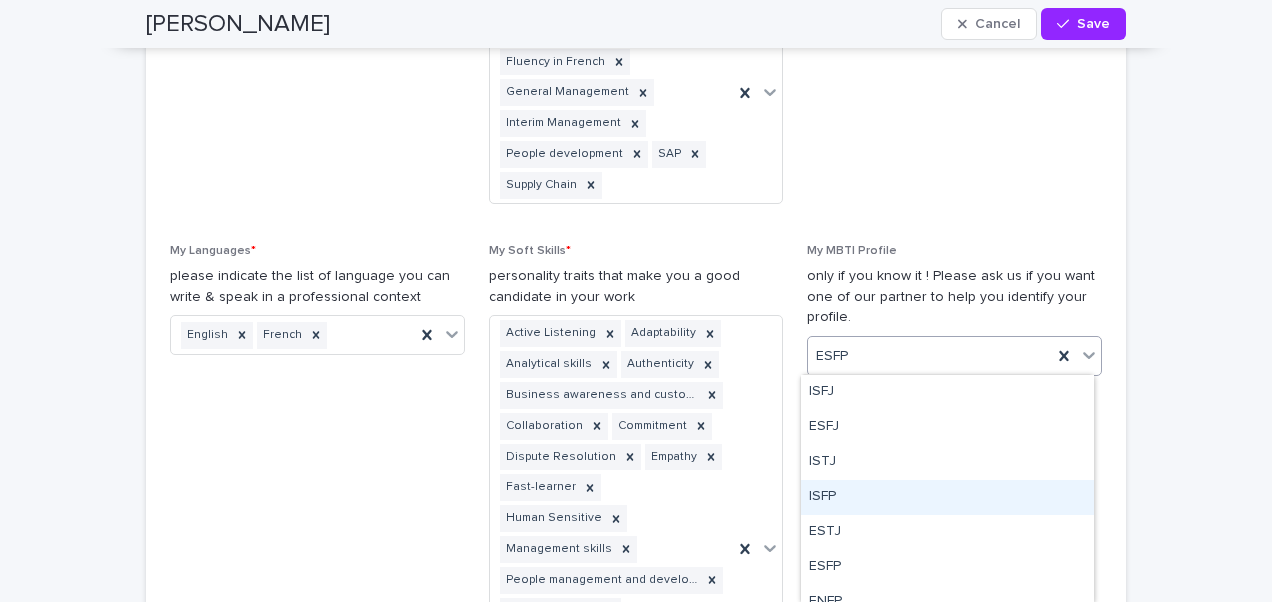 click on "ISFP" at bounding box center [947, 497] 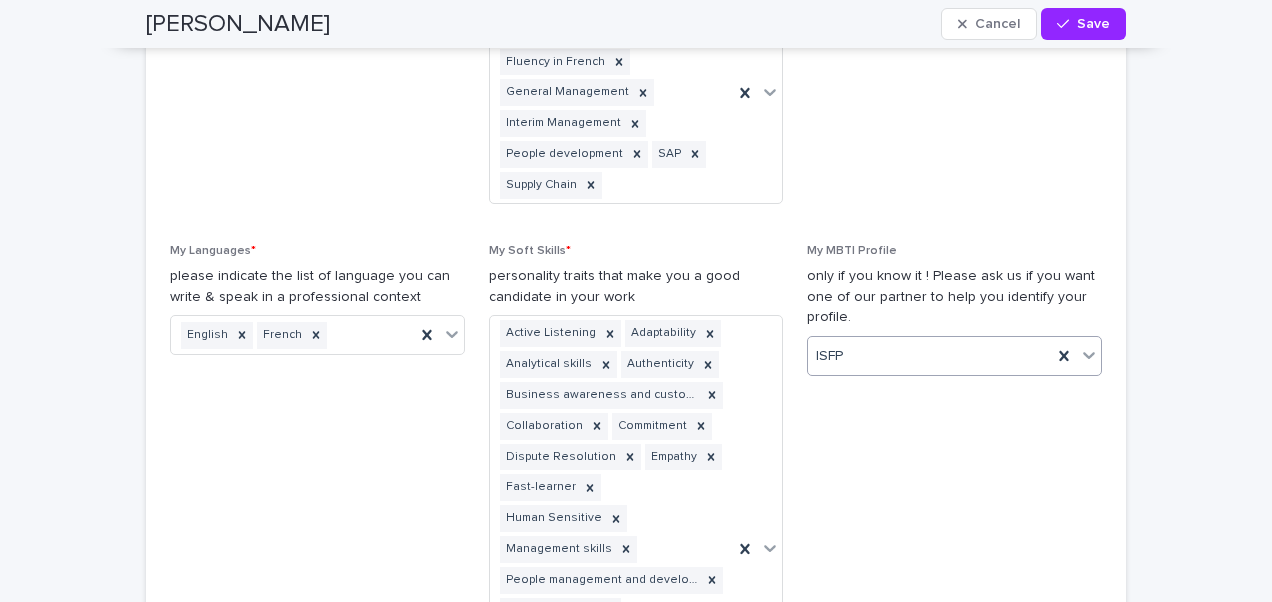 scroll, scrollTop: 1959, scrollLeft: 0, axis: vertical 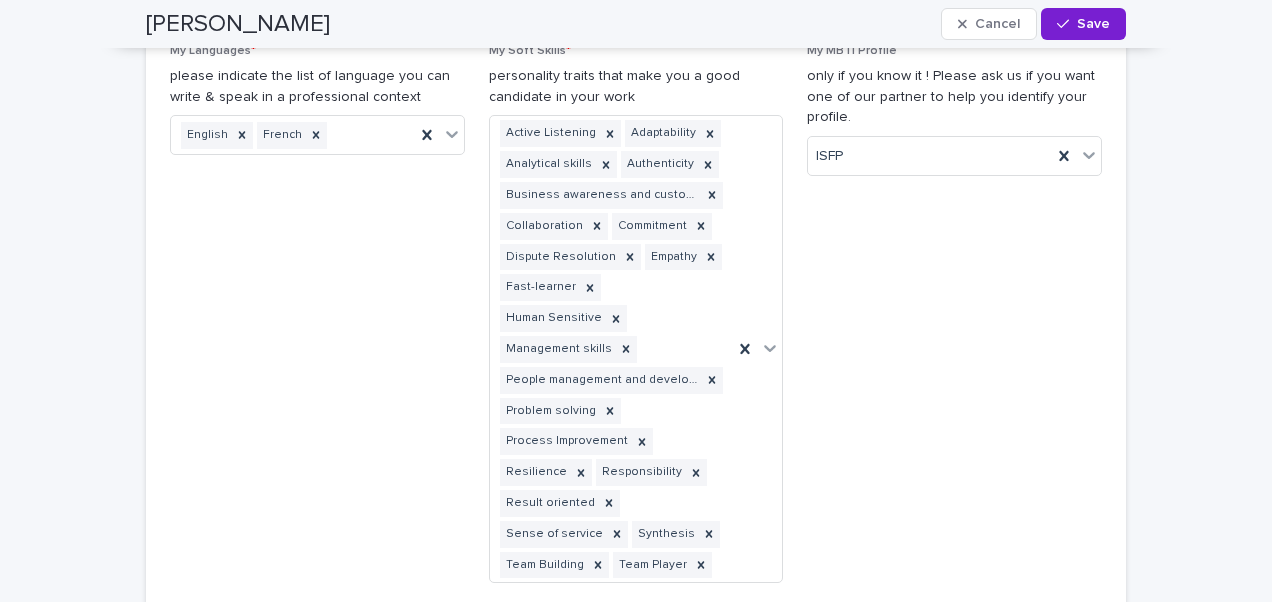 click on "Save" at bounding box center (1093, 24) 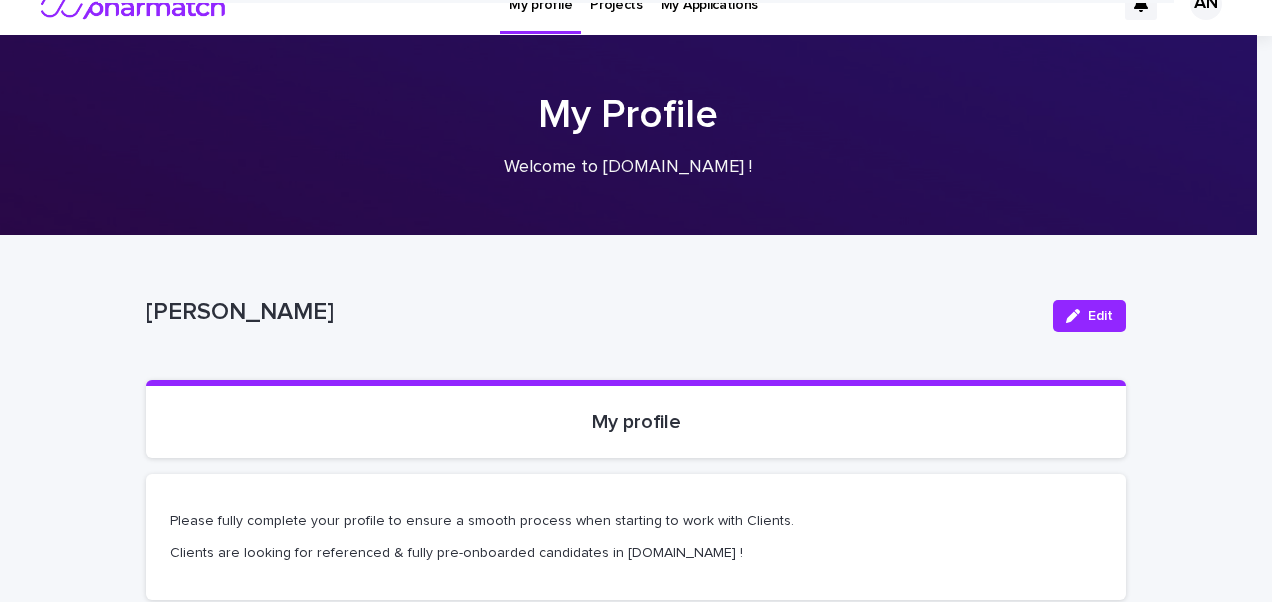 scroll, scrollTop: 0, scrollLeft: 0, axis: both 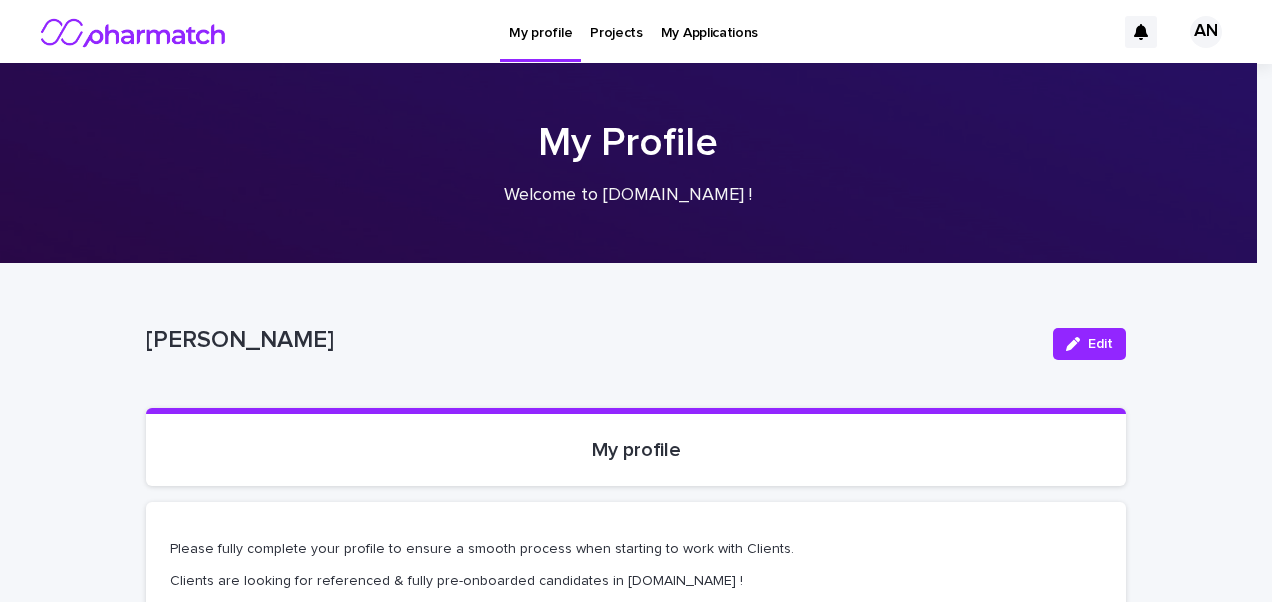 click on "My profile Projects My Applications AN" at bounding box center [636, 32] 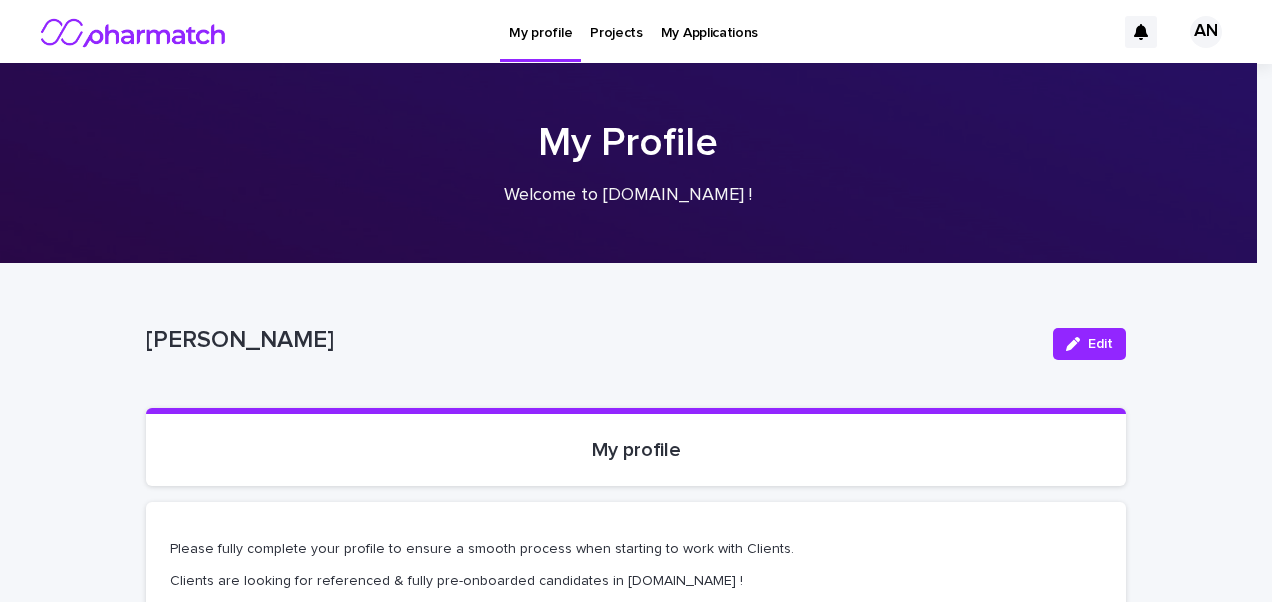click at bounding box center [134, 32] 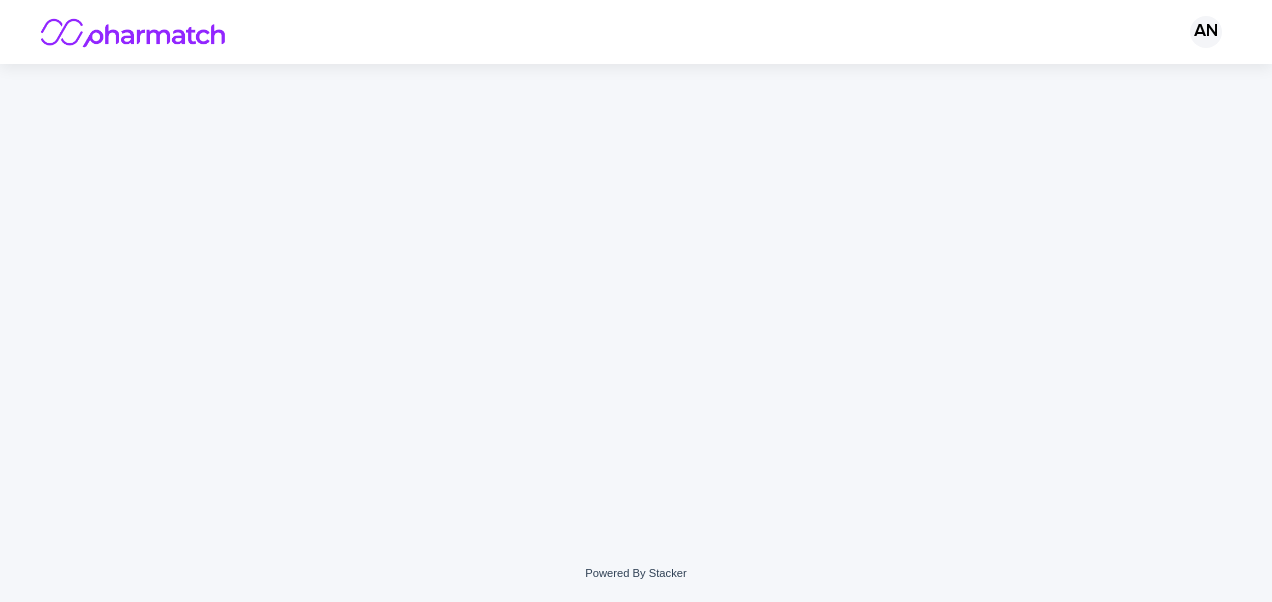 scroll, scrollTop: 0, scrollLeft: 0, axis: both 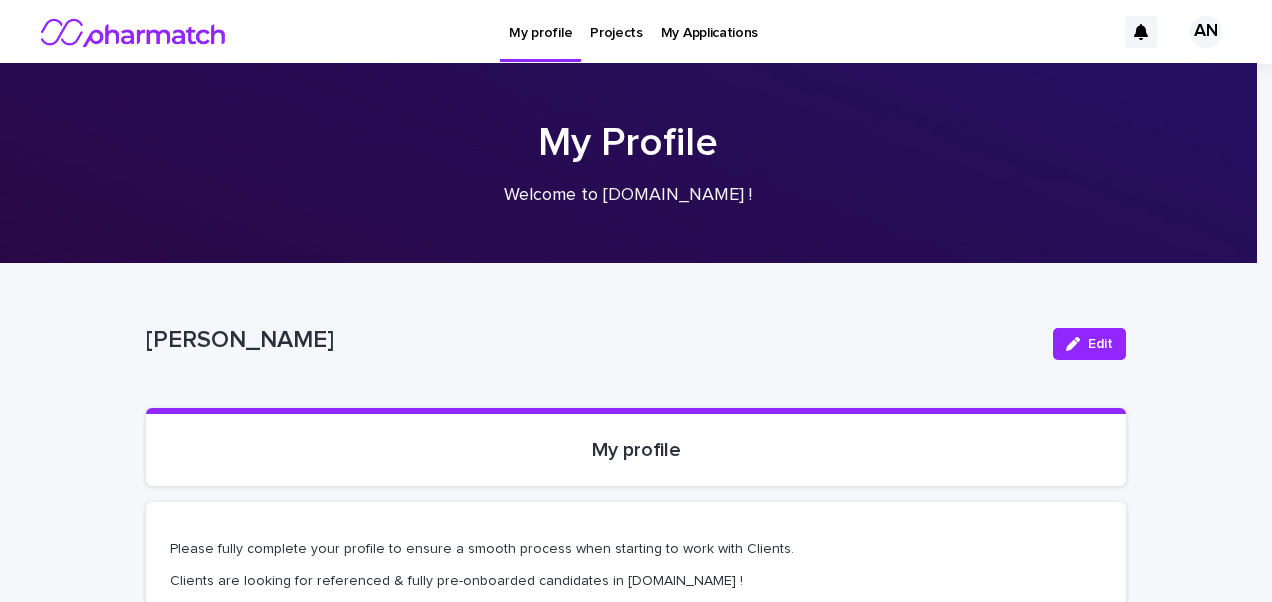 click at bounding box center [134, 32] 